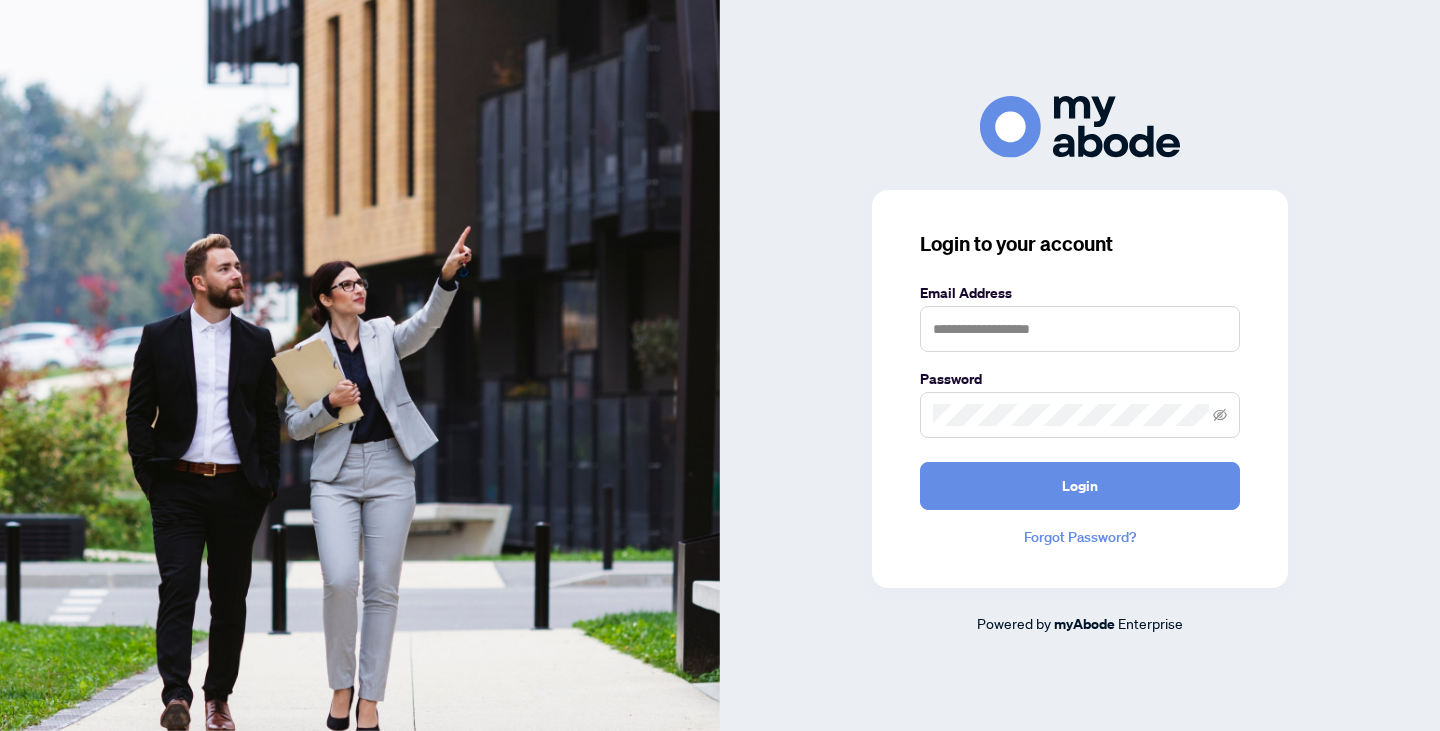 scroll, scrollTop: 0, scrollLeft: 0, axis: both 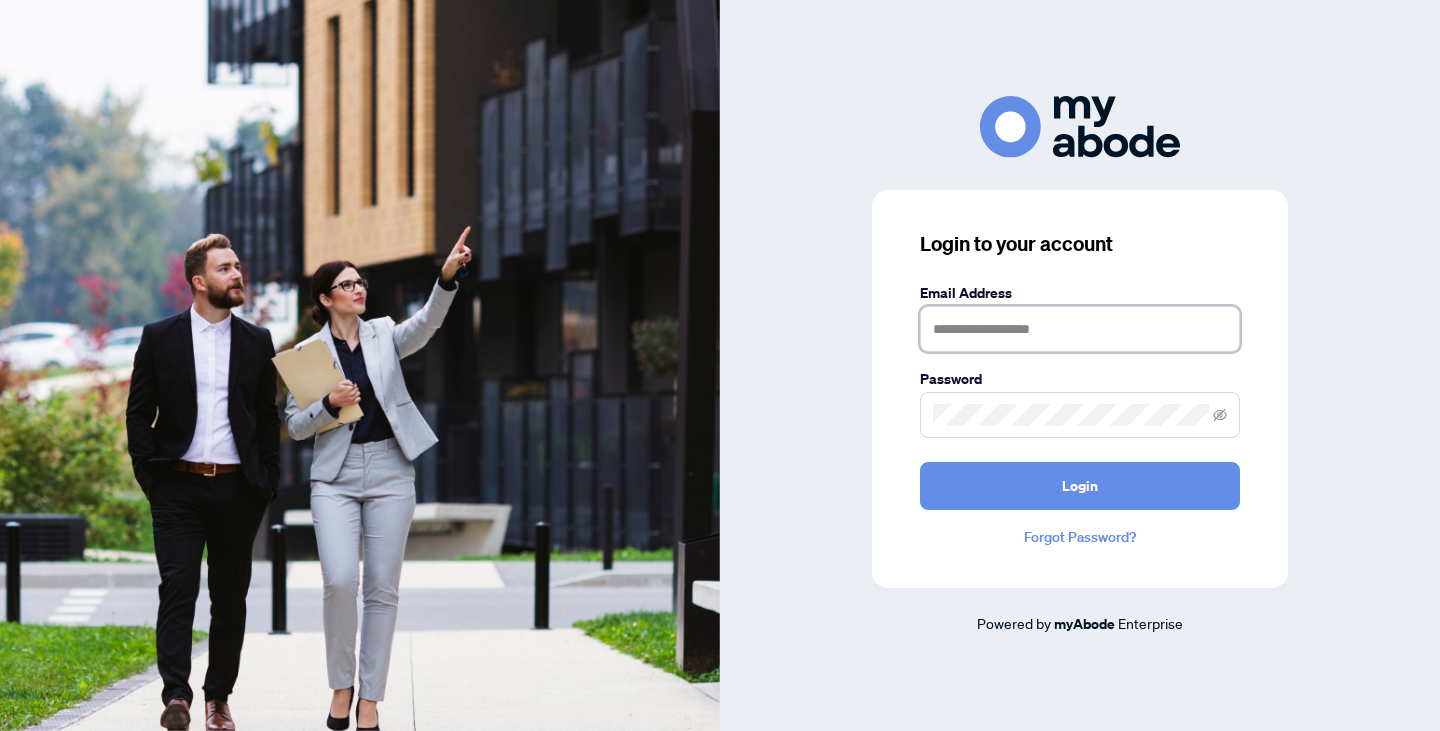click at bounding box center (1080, 329) 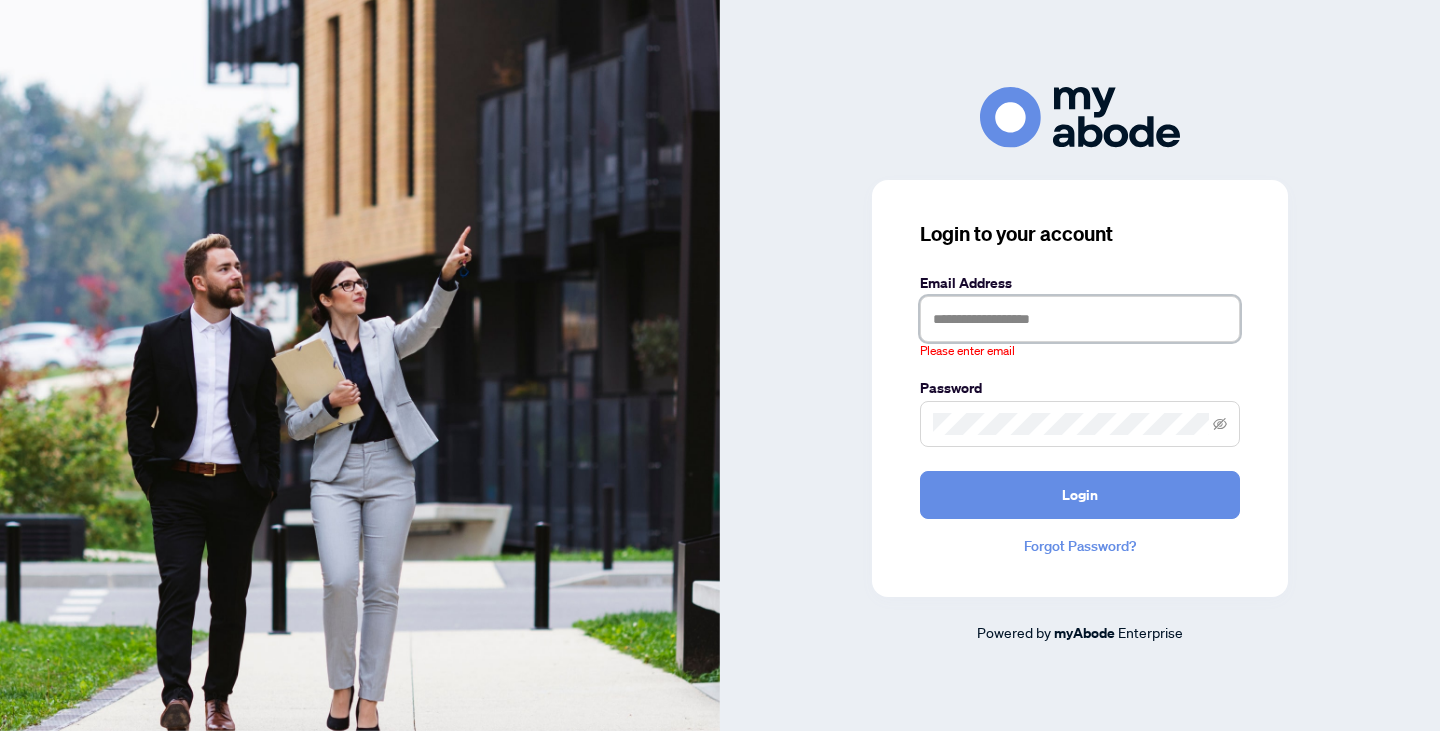 type on "**********" 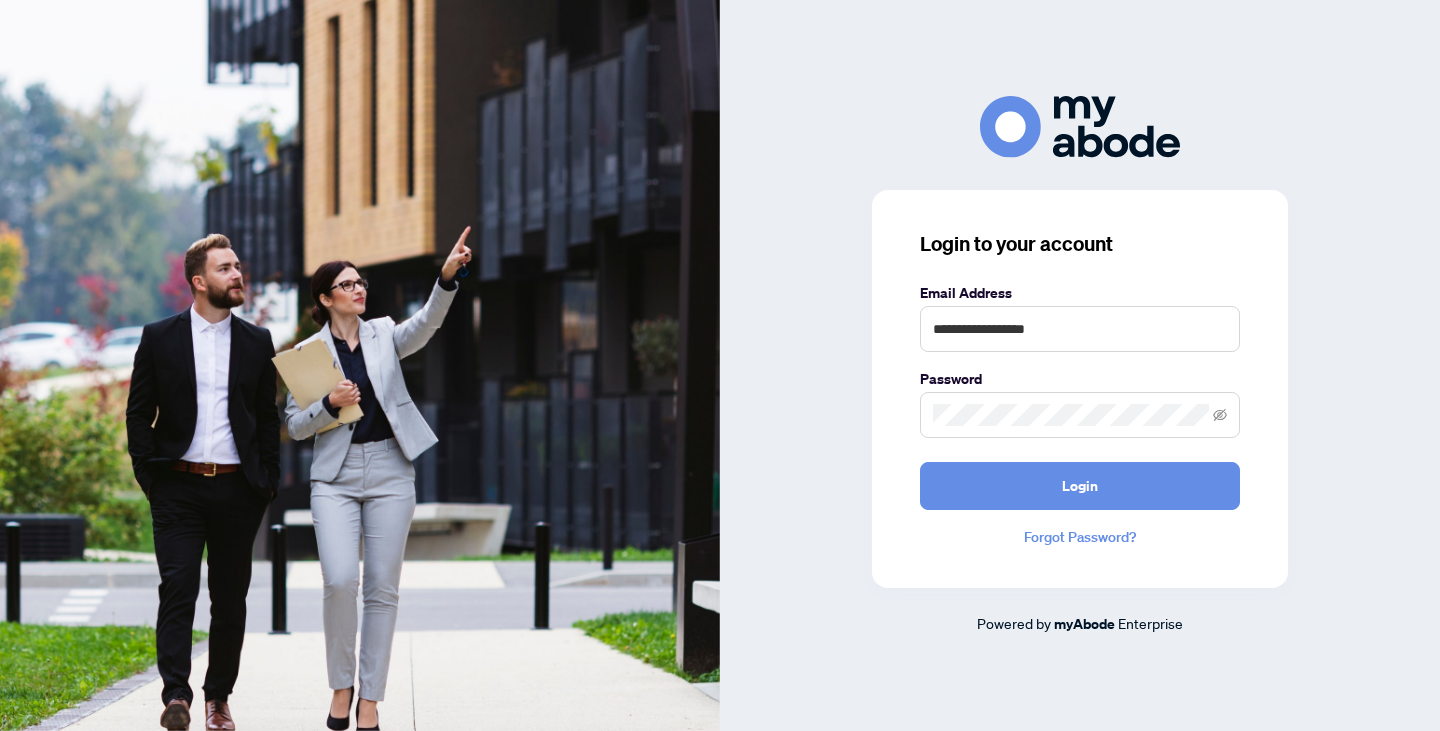 click on "**********" at bounding box center [1080, 389] 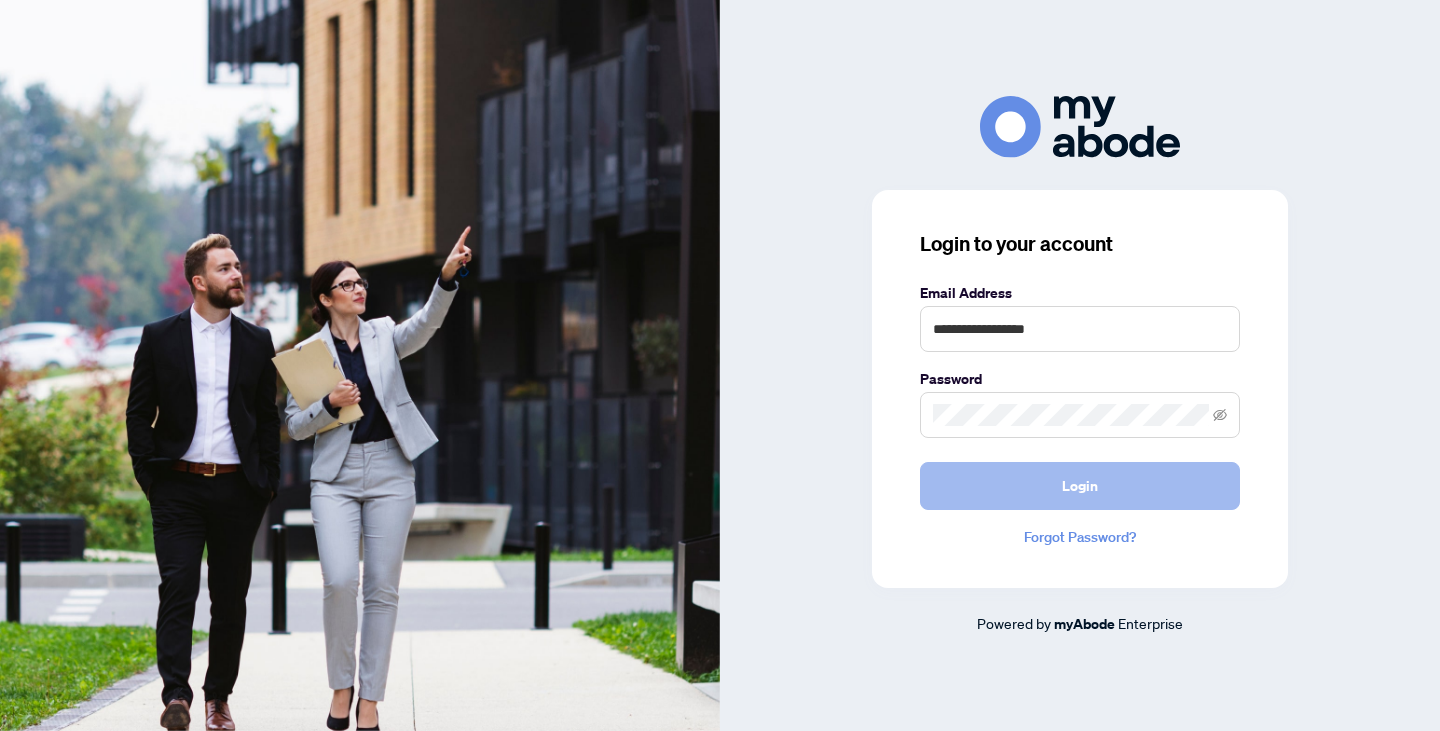 click on "Login" at bounding box center [1080, 486] 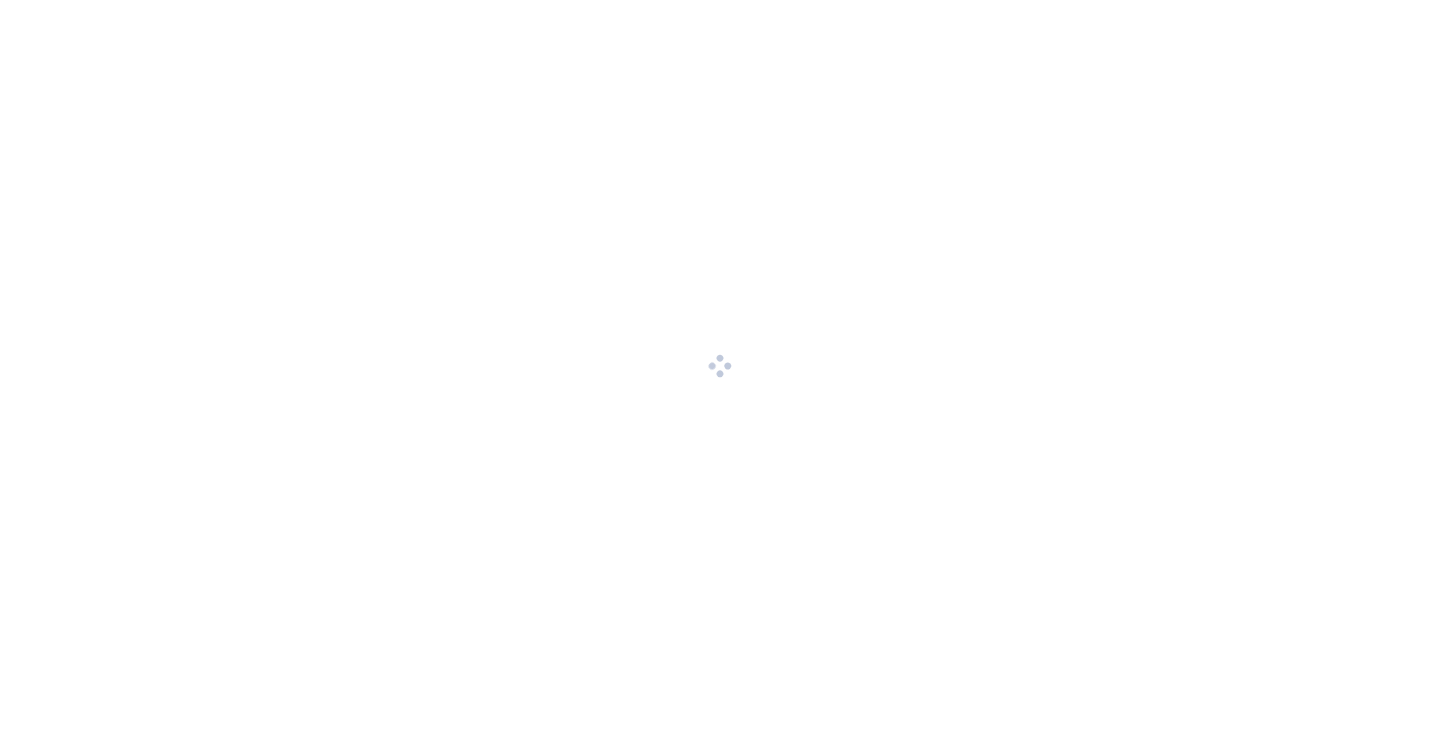 scroll, scrollTop: 0, scrollLeft: 0, axis: both 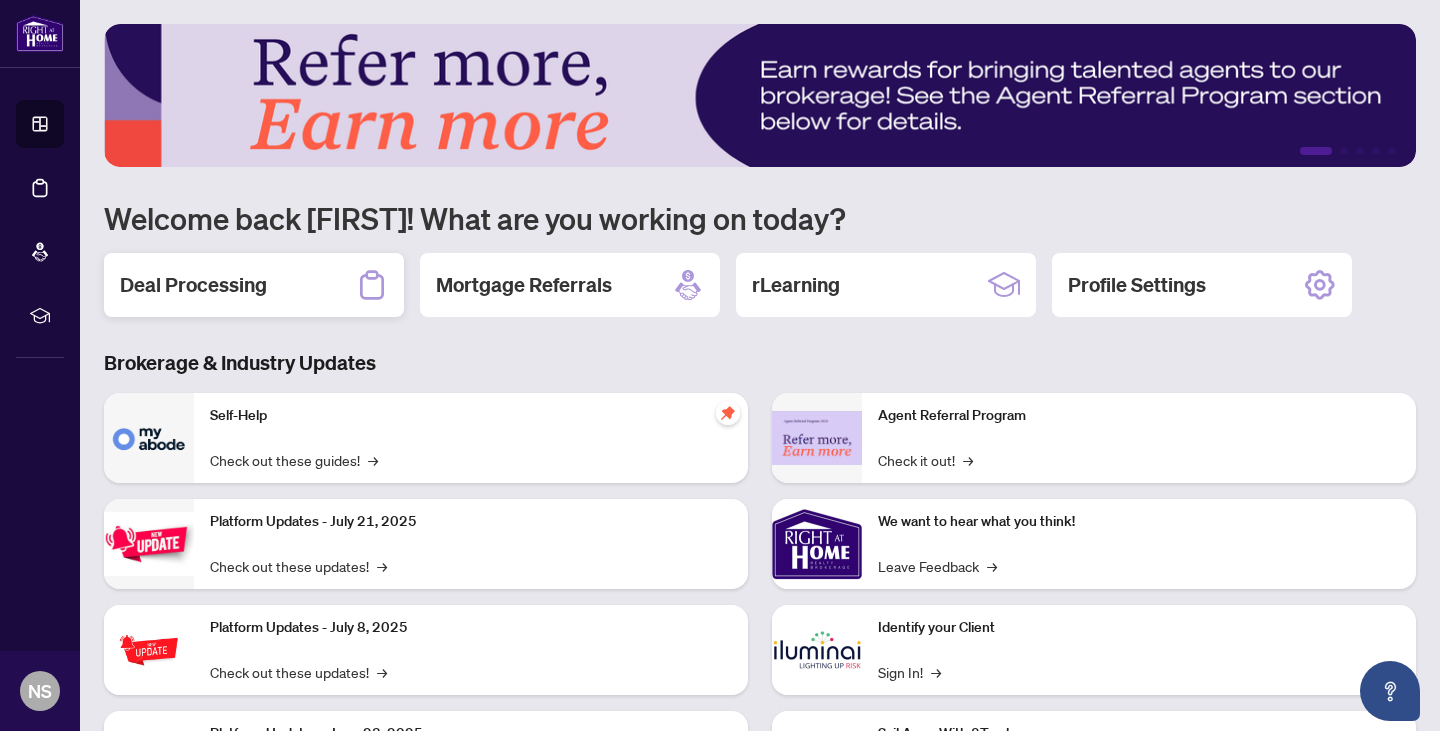 click on "Deal Processing" at bounding box center (254, 285) 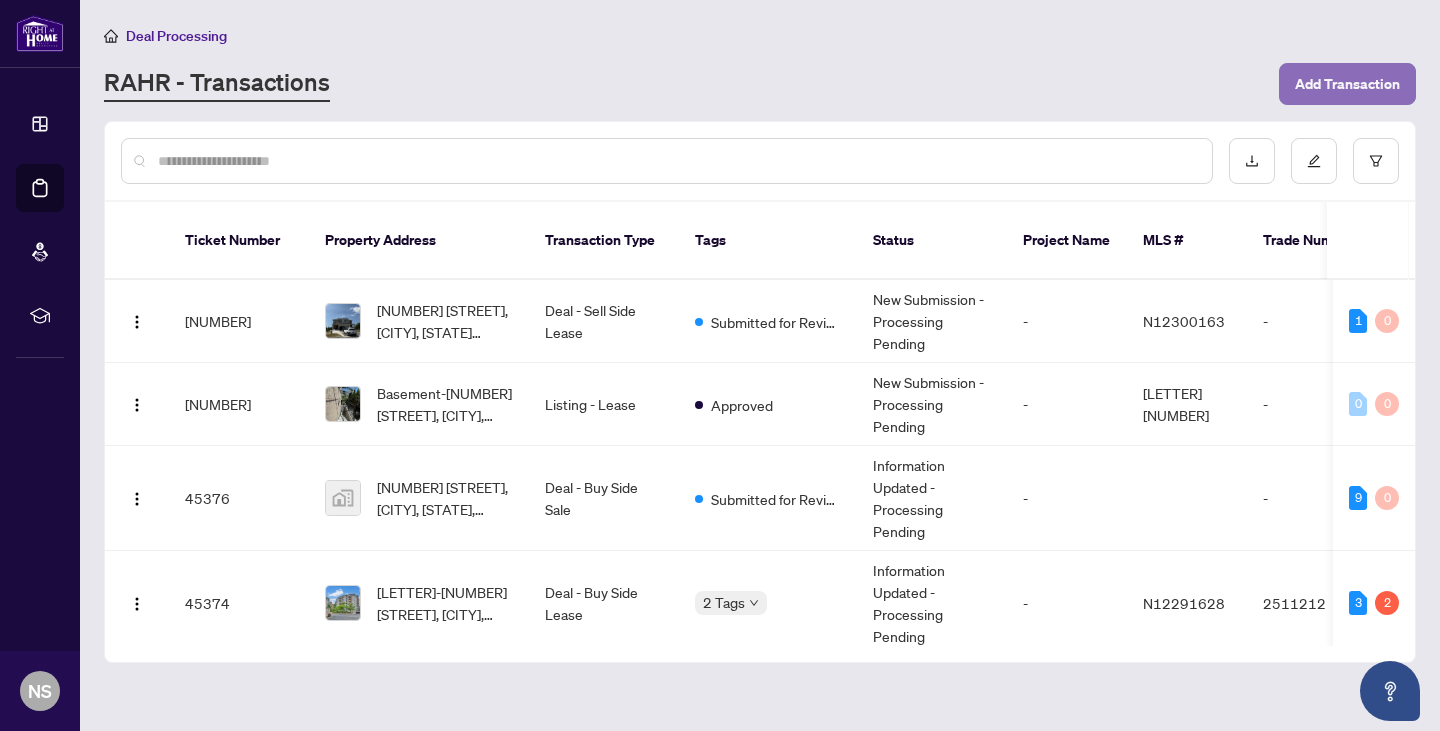 click on "Add Transaction" at bounding box center (1347, 84) 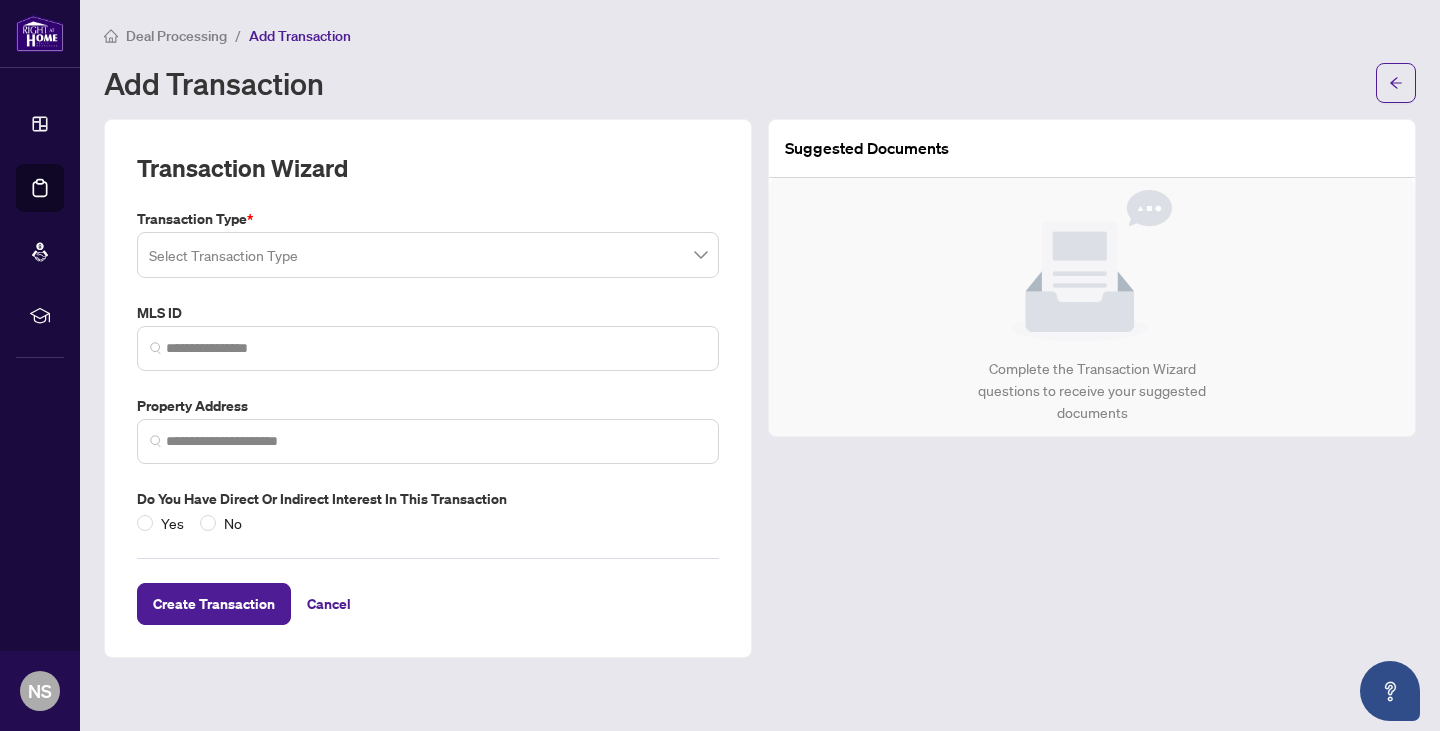 click at bounding box center (428, 255) 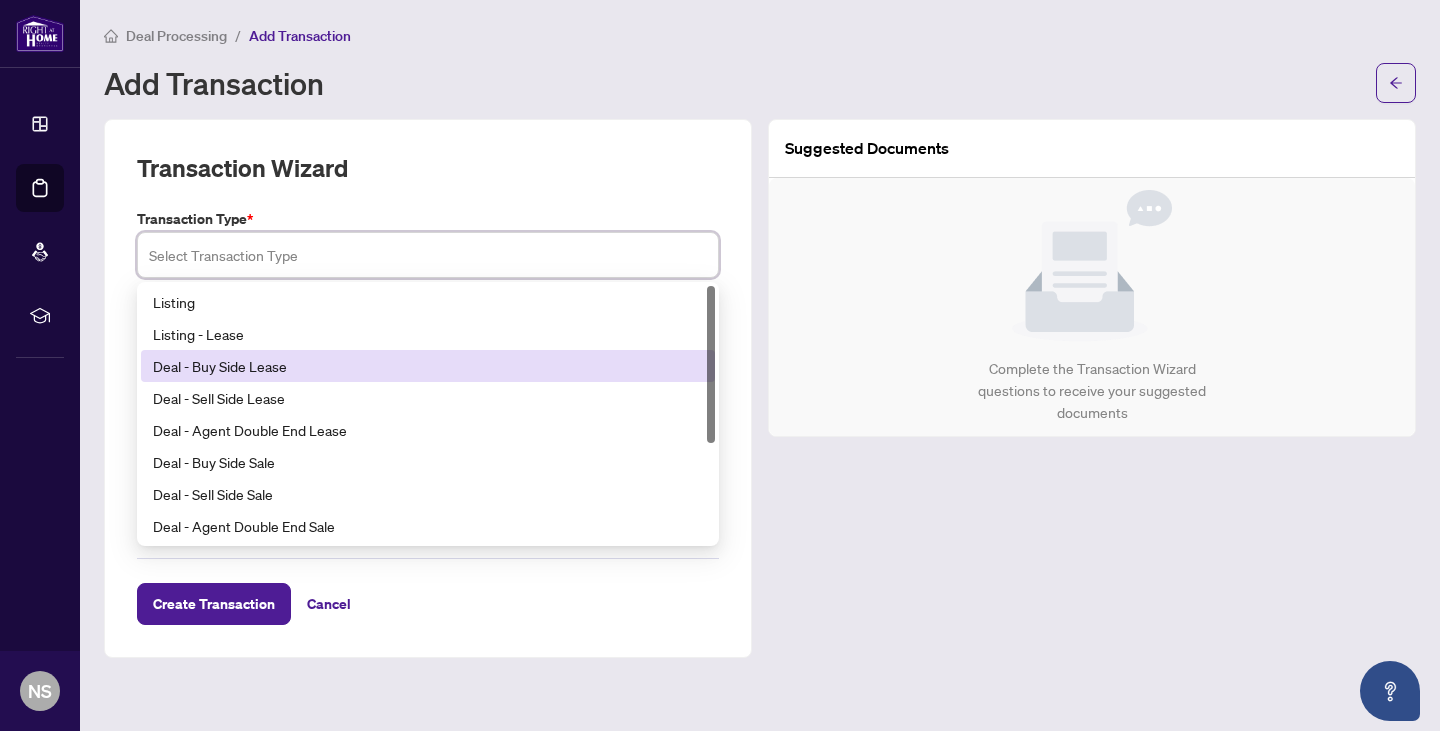 click on "Deal - Buy Side Lease" at bounding box center (428, 366) 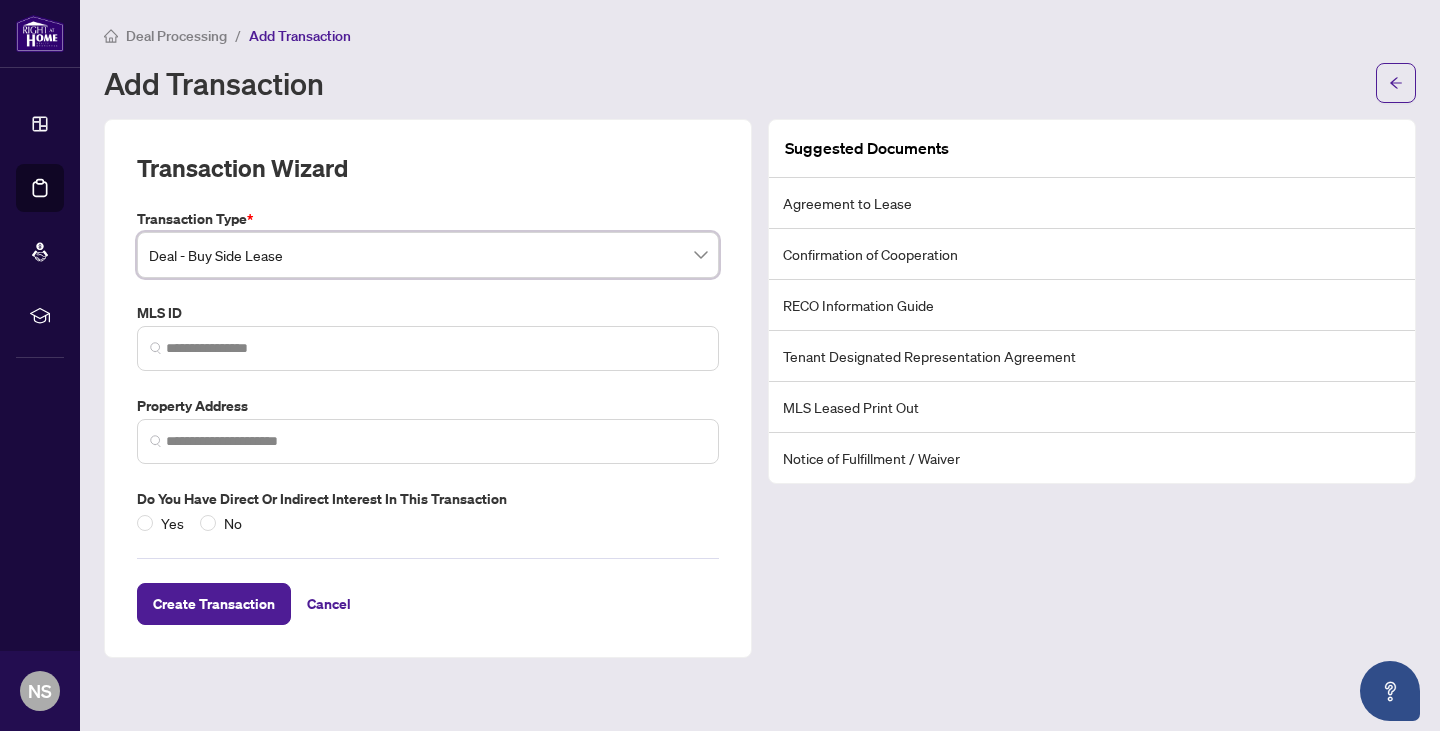 click at bounding box center (428, 348) 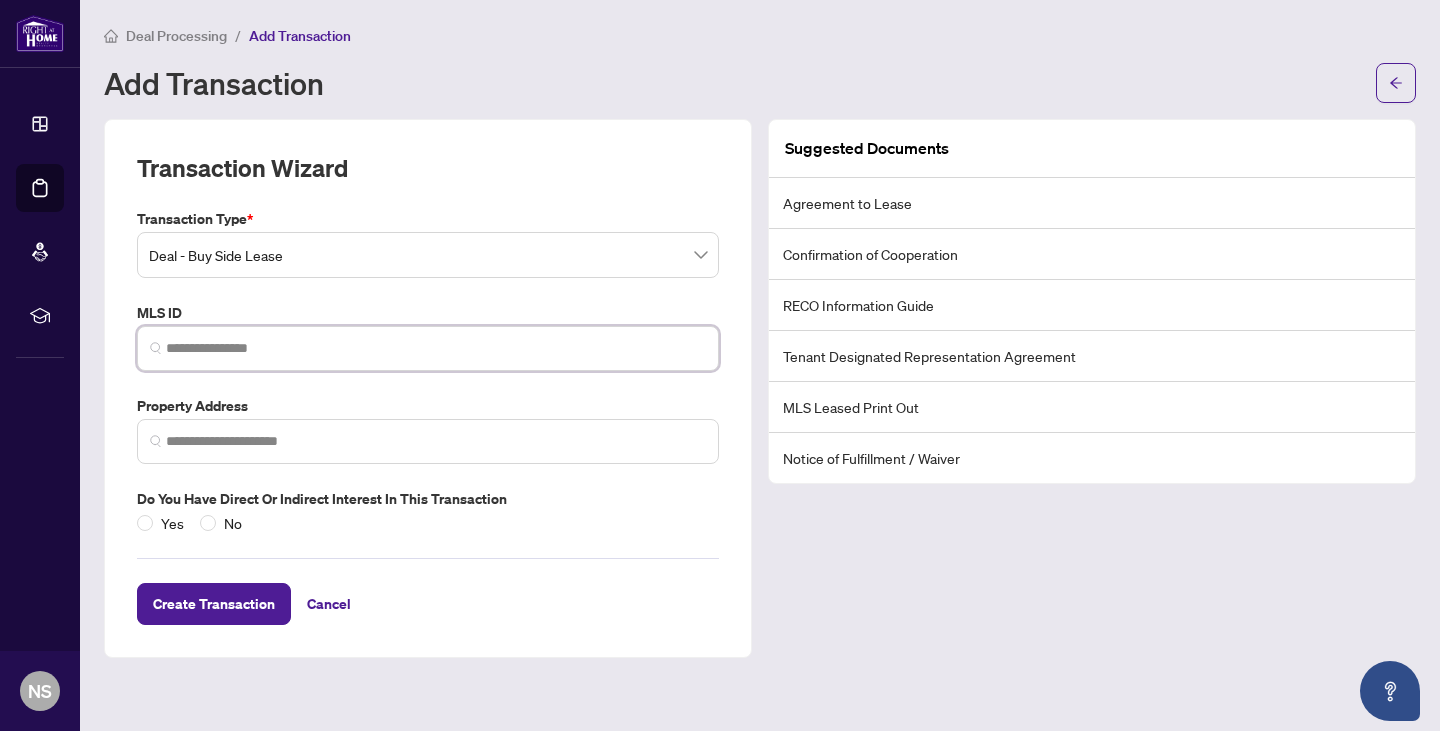 paste on "*********" 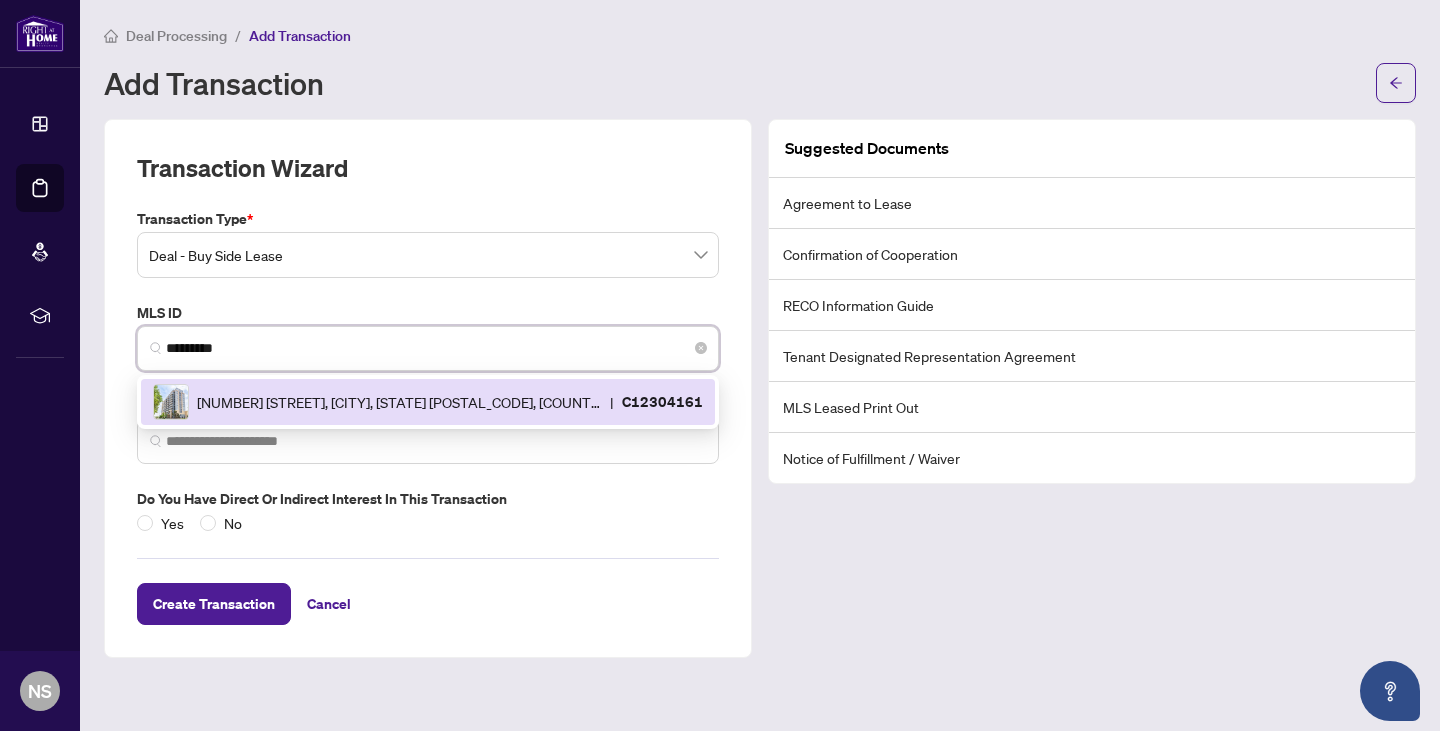click on "2756 Old Leslie St, Toronto, Ontario M2K 0E2, Canada" at bounding box center (399, 402) 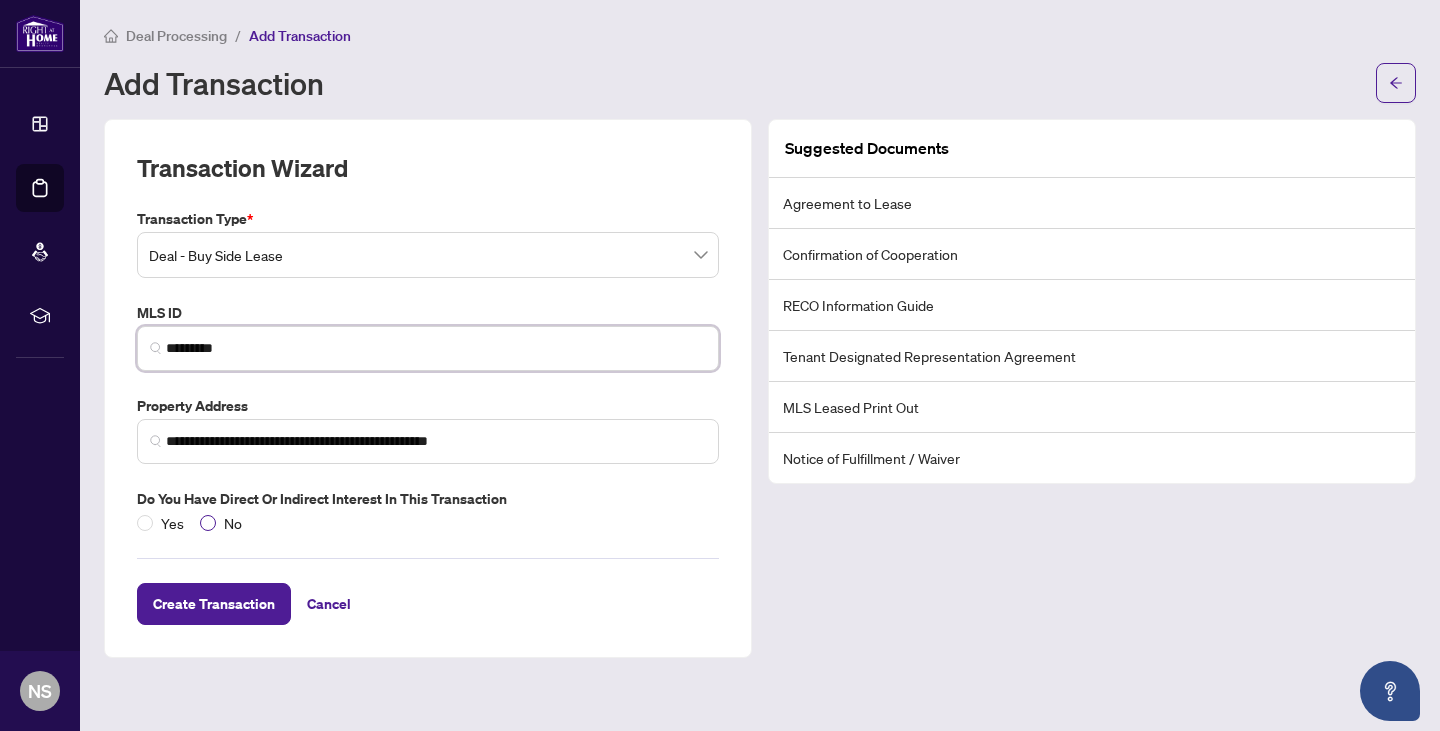 type on "*********" 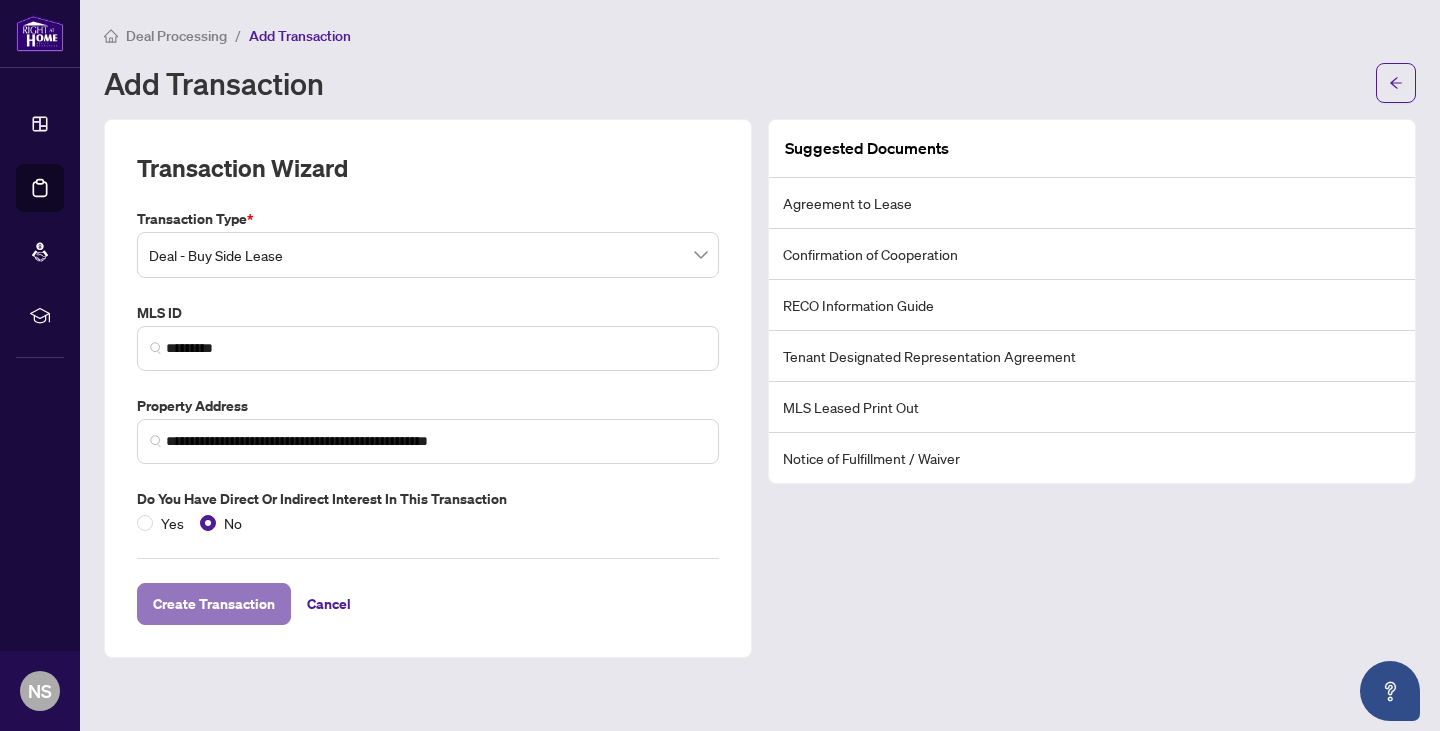 click on "Create Transaction" at bounding box center (214, 604) 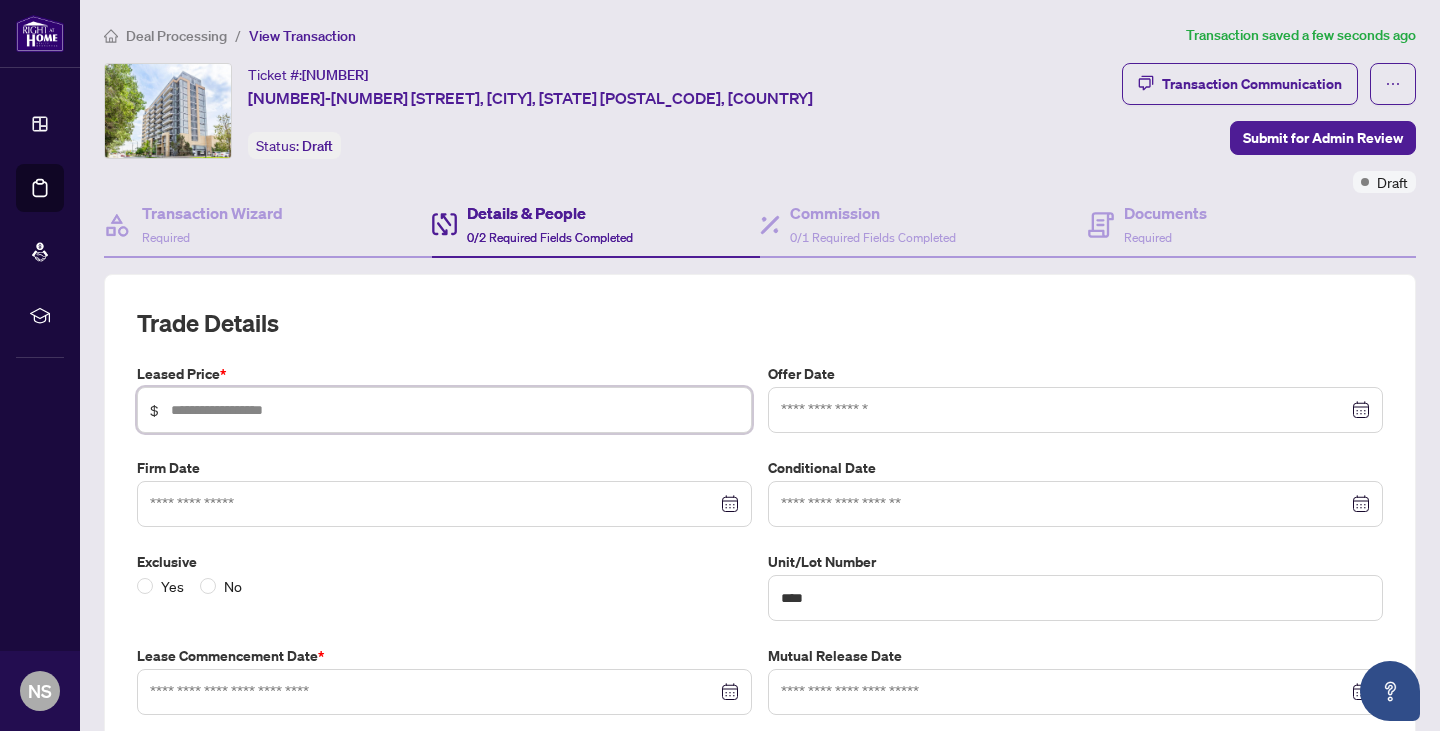click at bounding box center [455, 410] 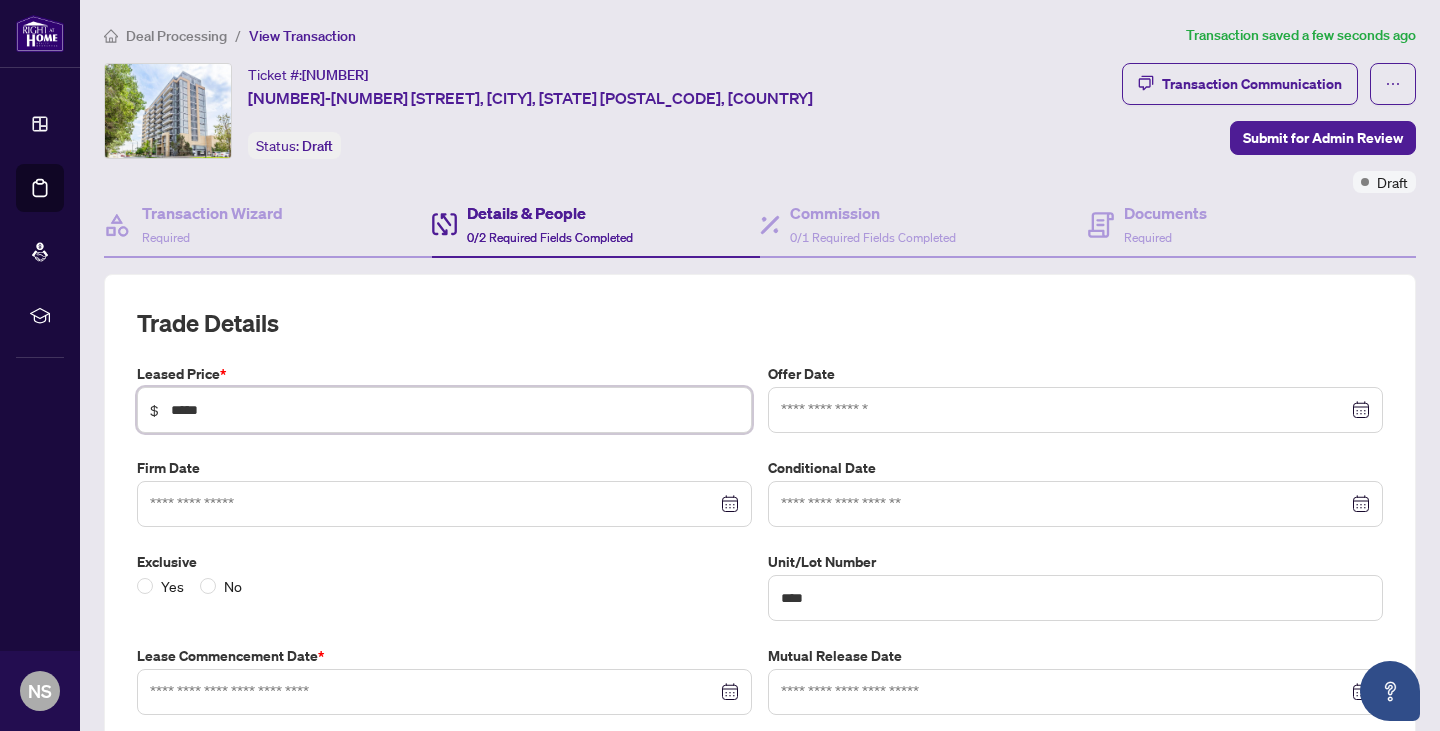 type on "*****" 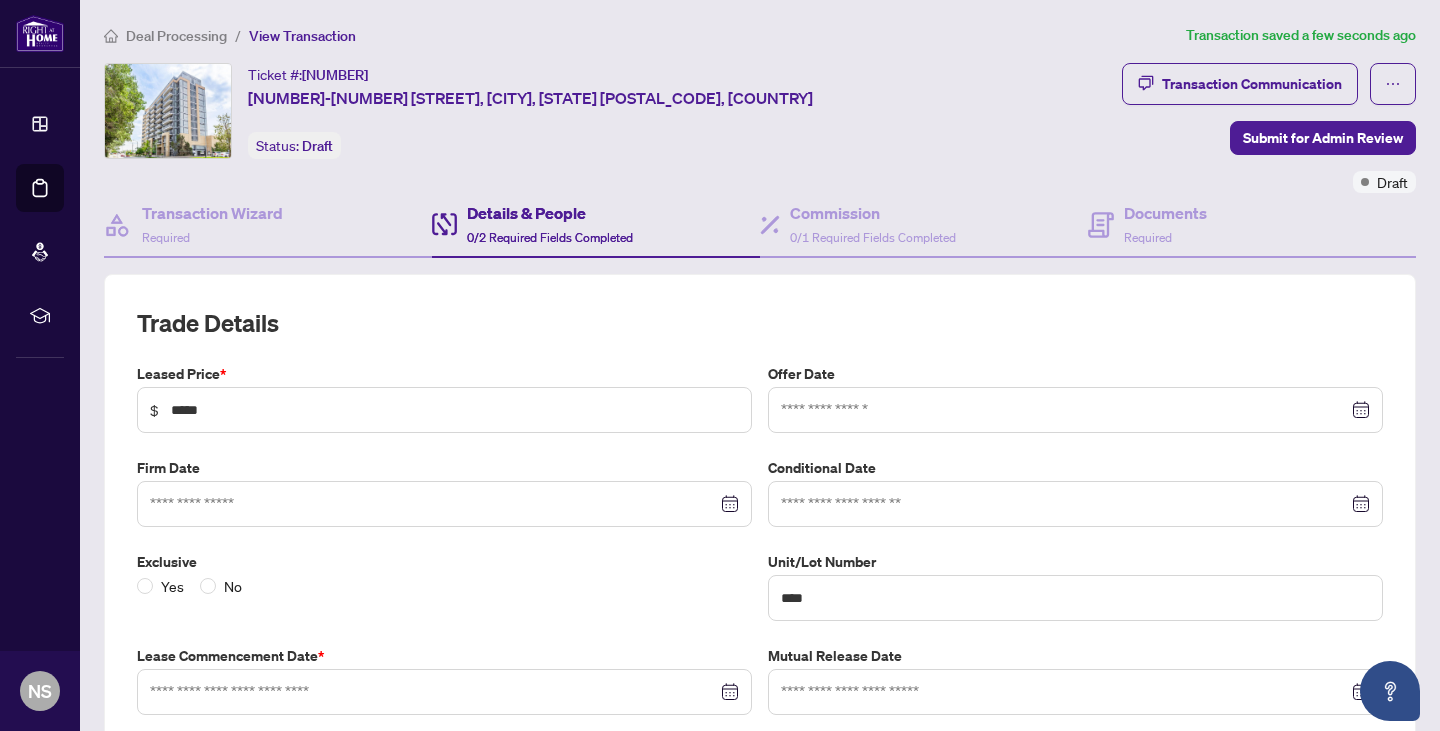 click on "Leased Price *" at bounding box center [444, 374] 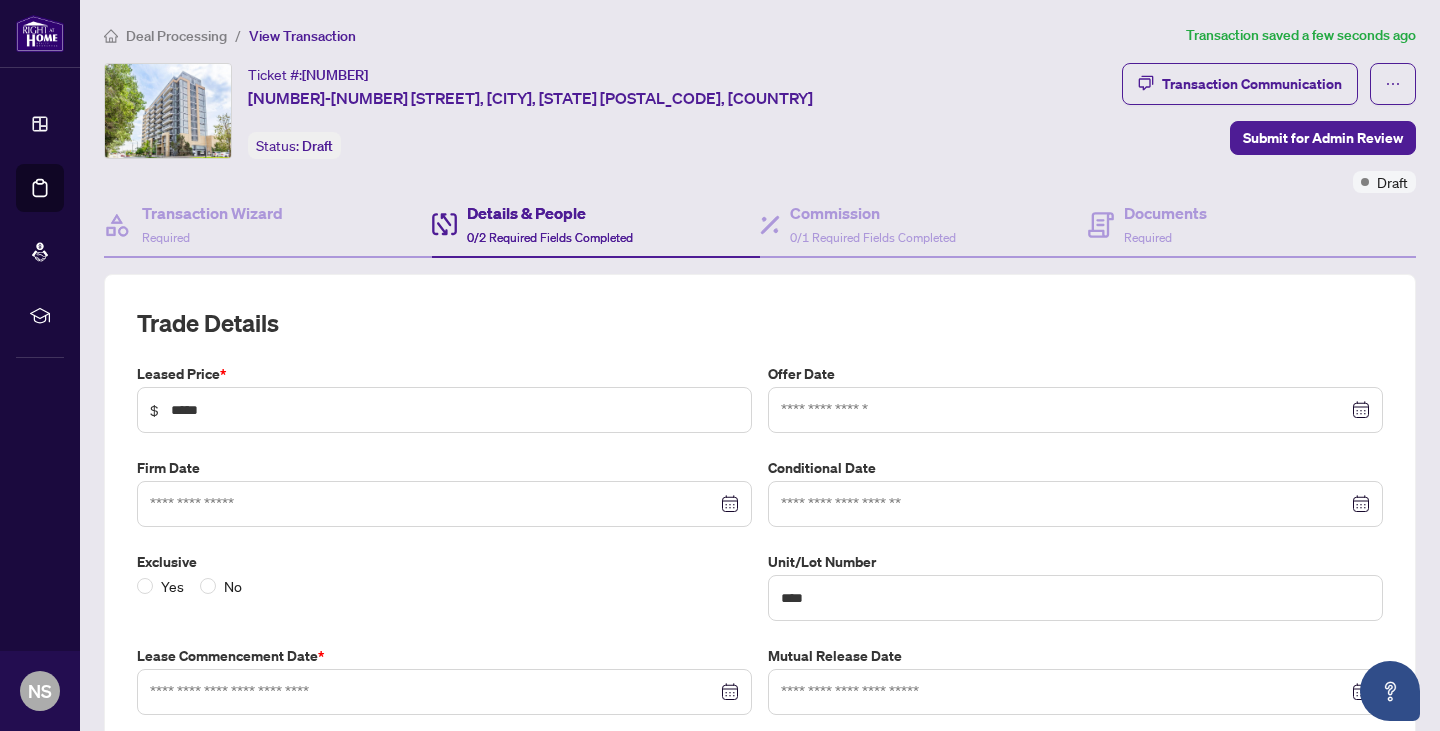 click at bounding box center (1075, 410) 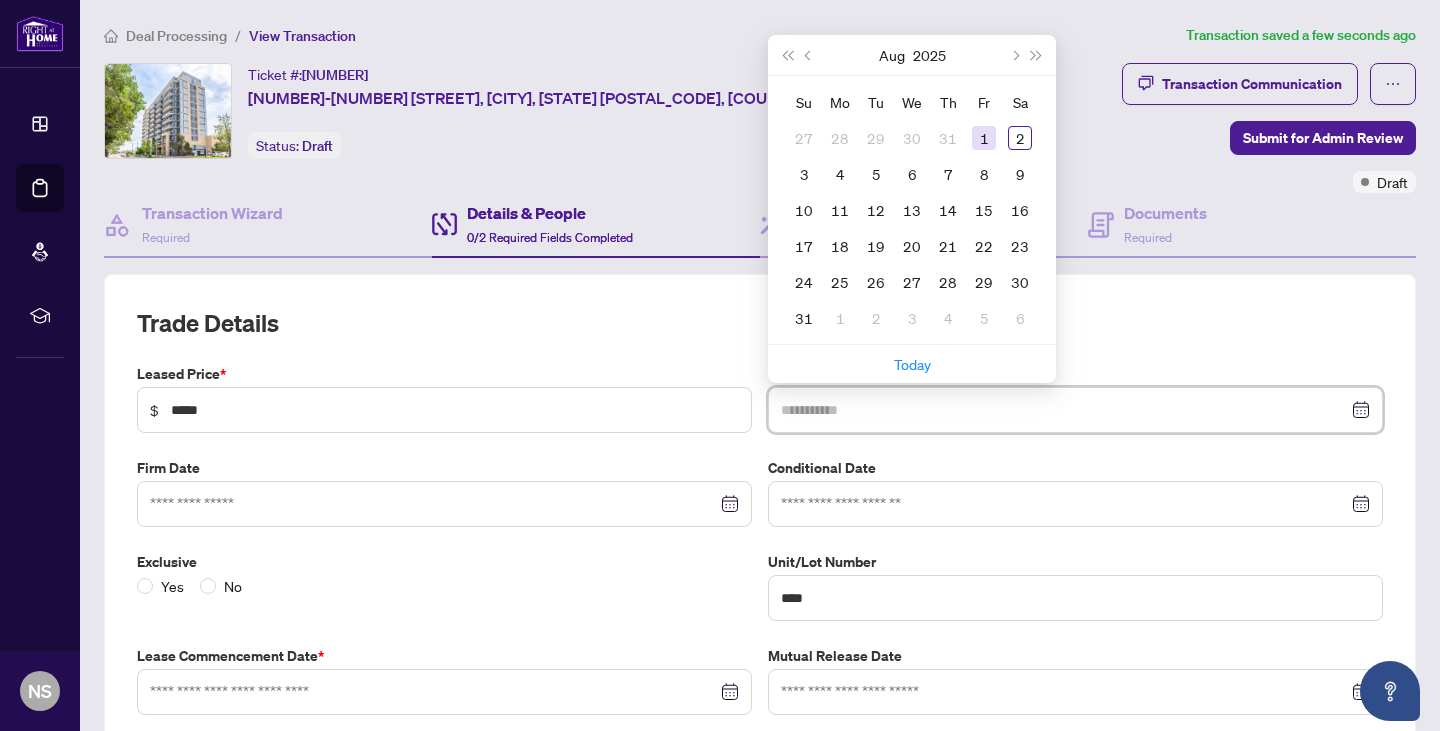 type on "**********" 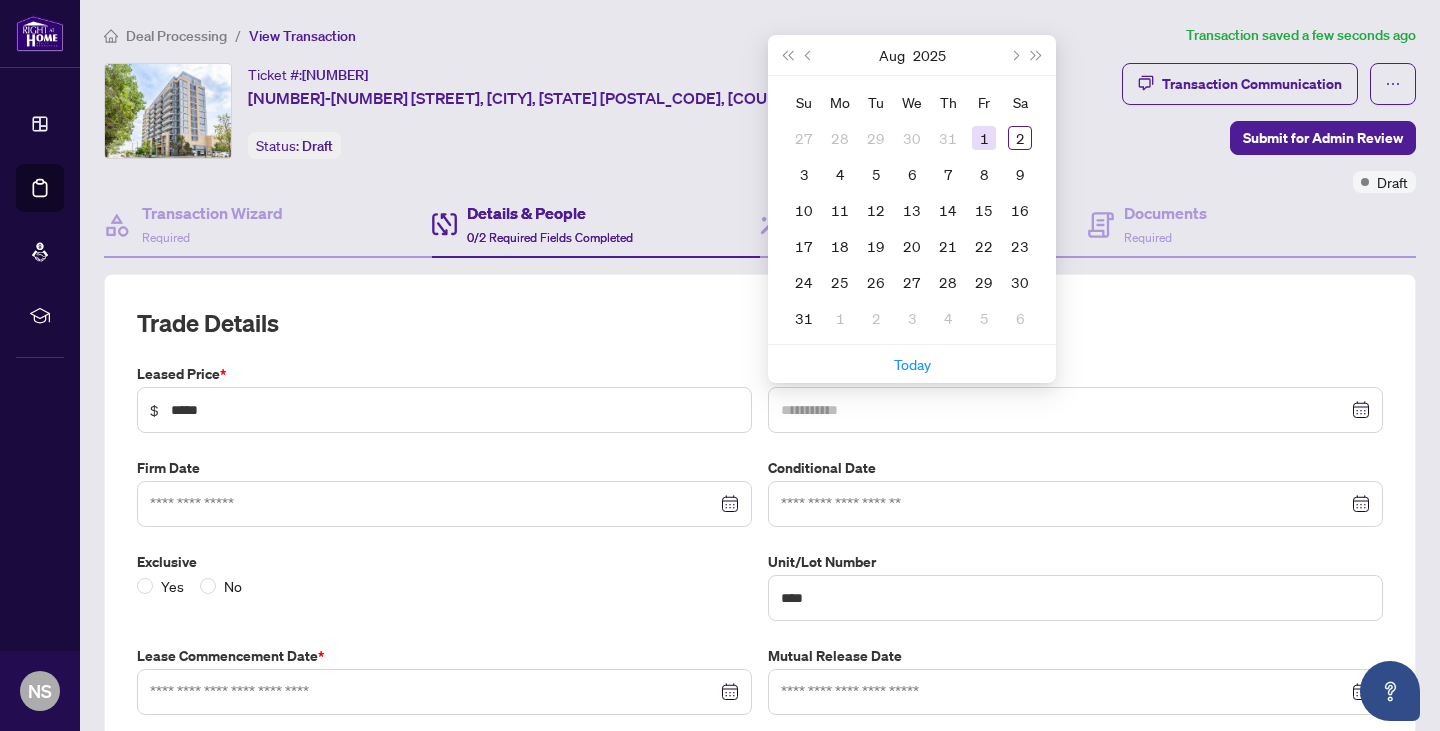 click on "1" at bounding box center [984, 138] 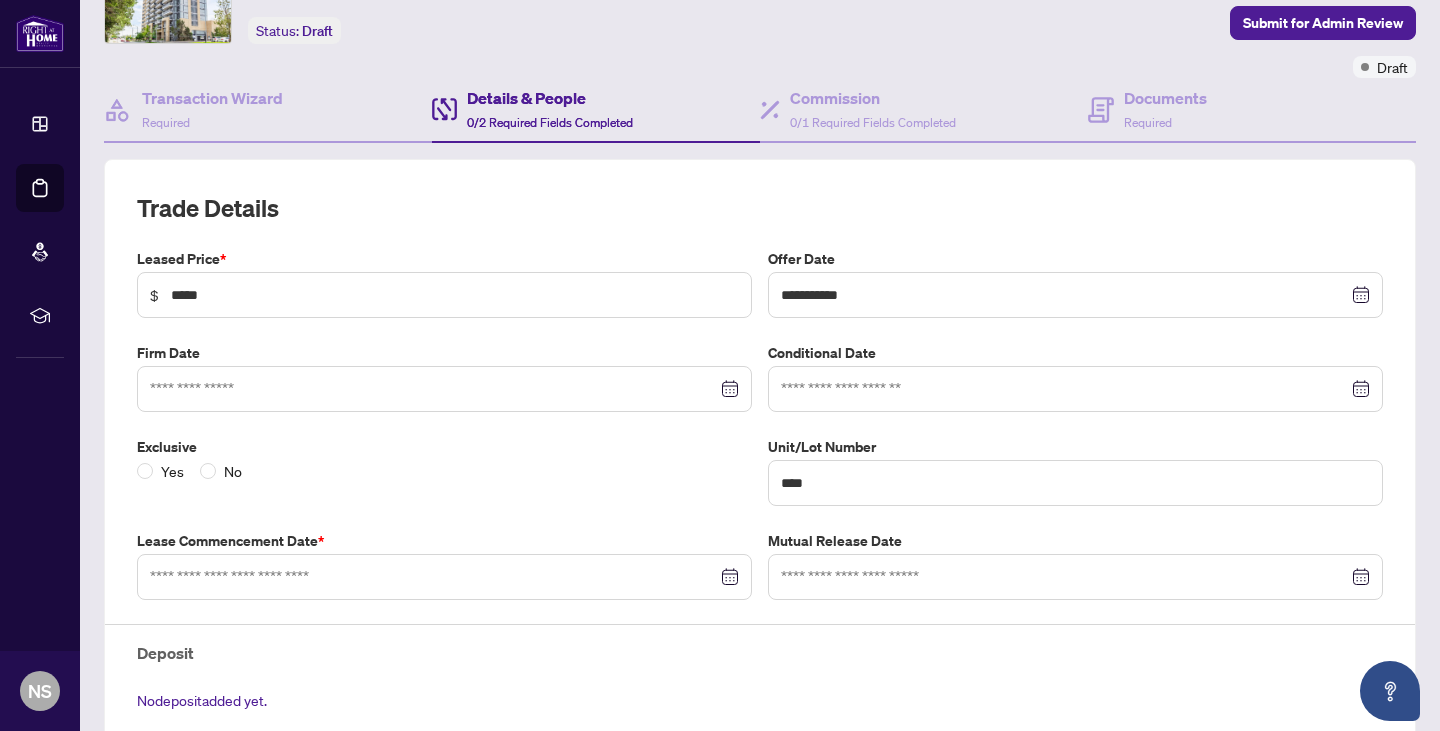 scroll, scrollTop: 134, scrollLeft: 0, axis: vertical 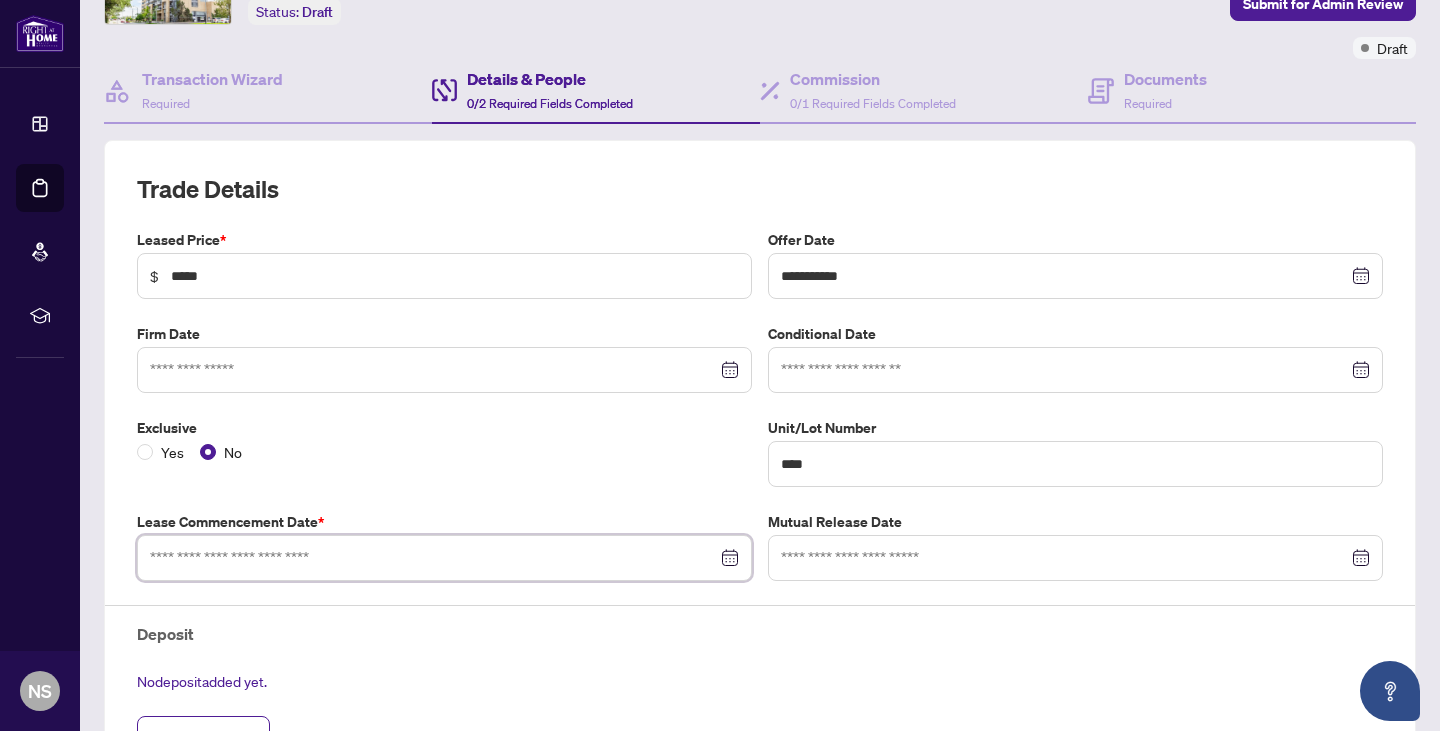 click at bounding box center [433, 558] 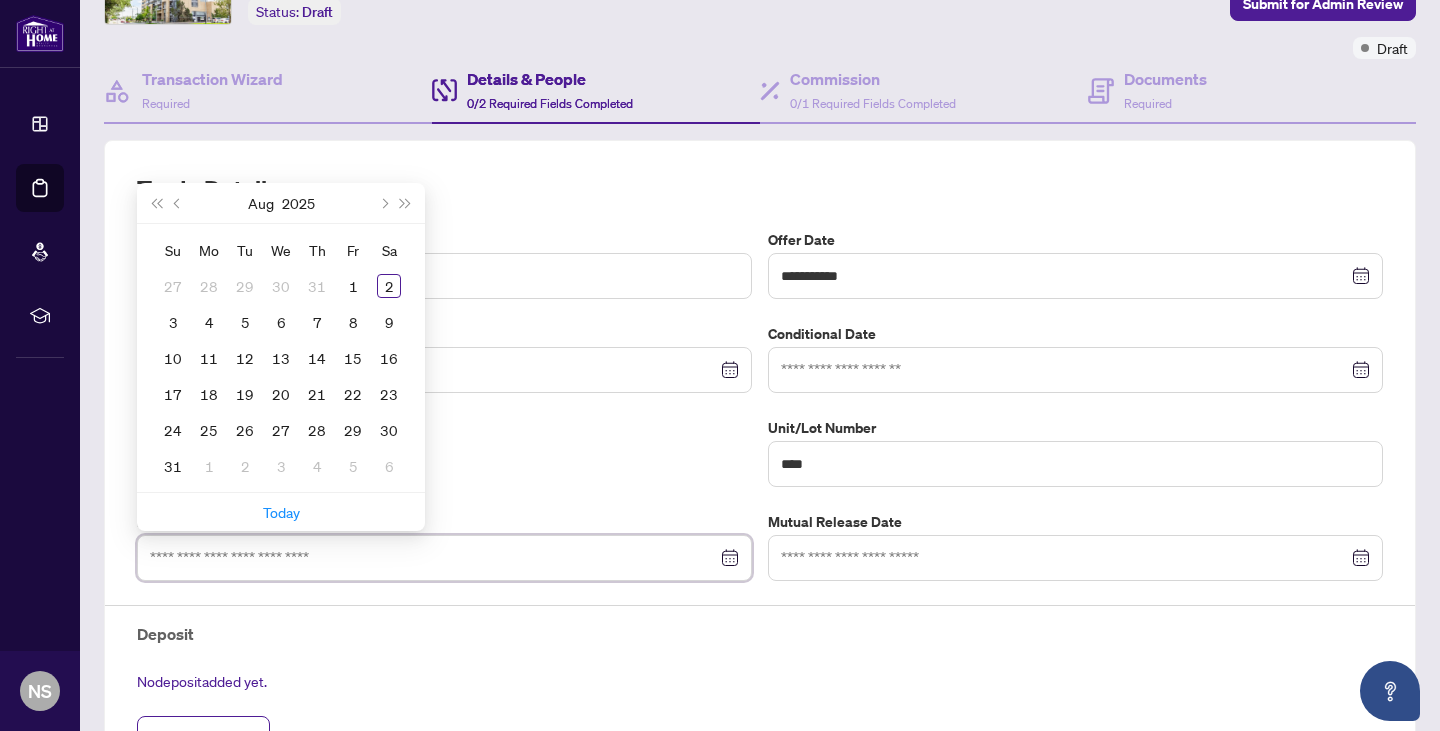click at bounding box center (444, 558) 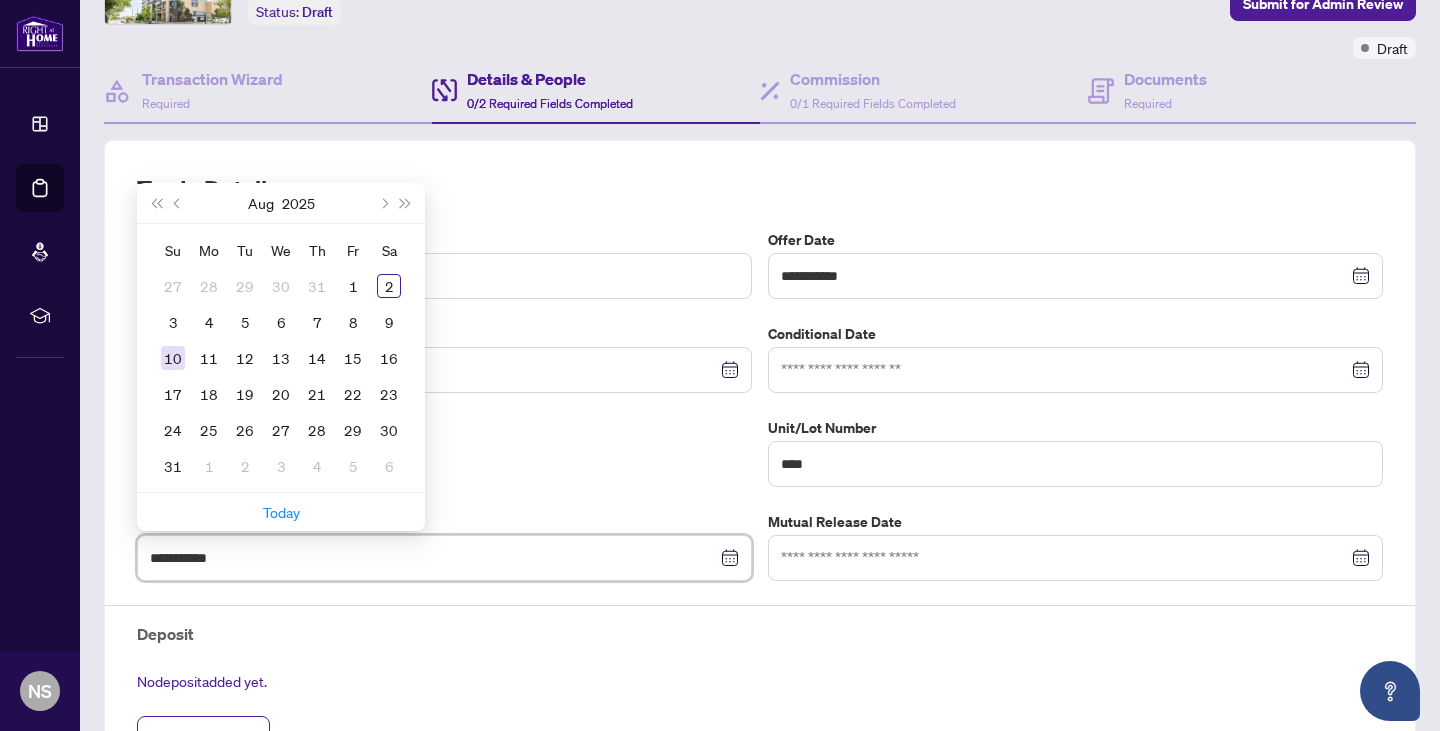 type on "**********" 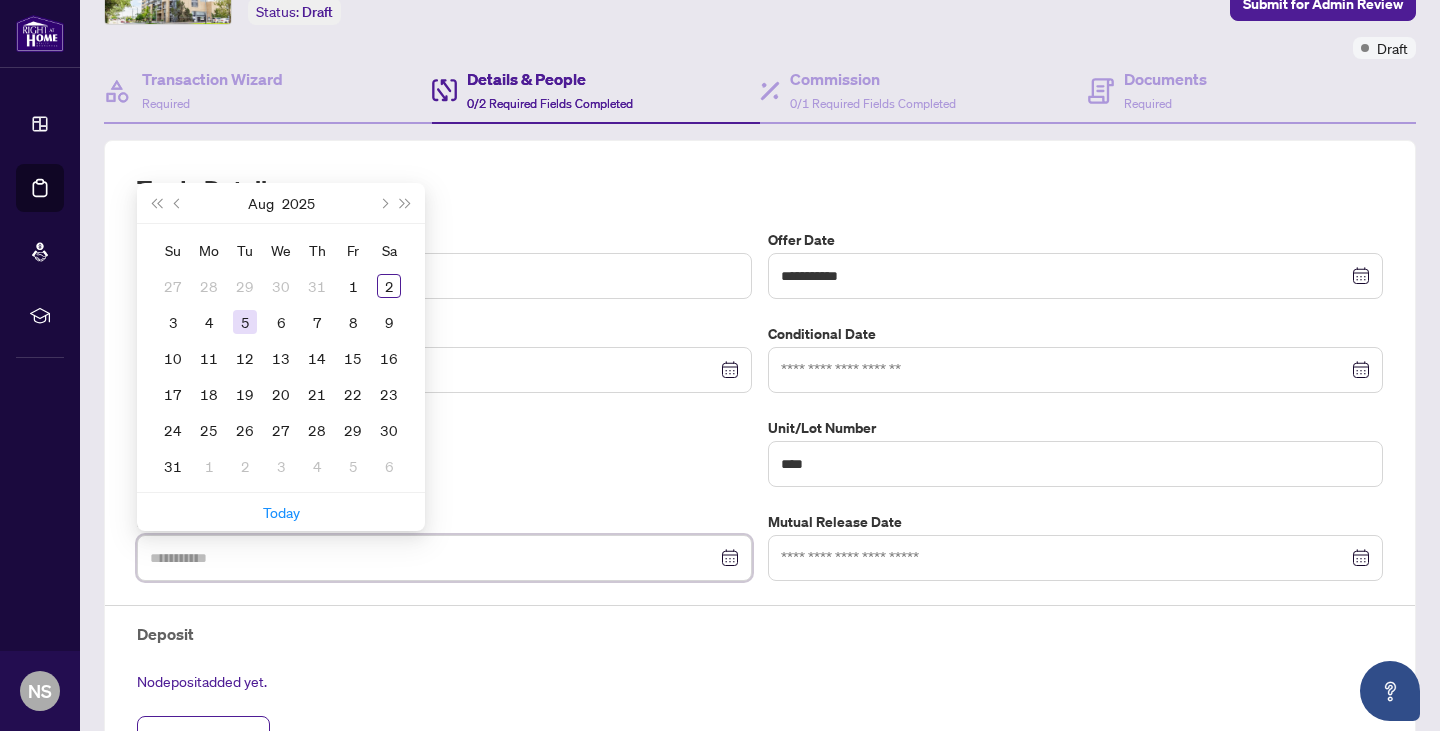 type on "**********" 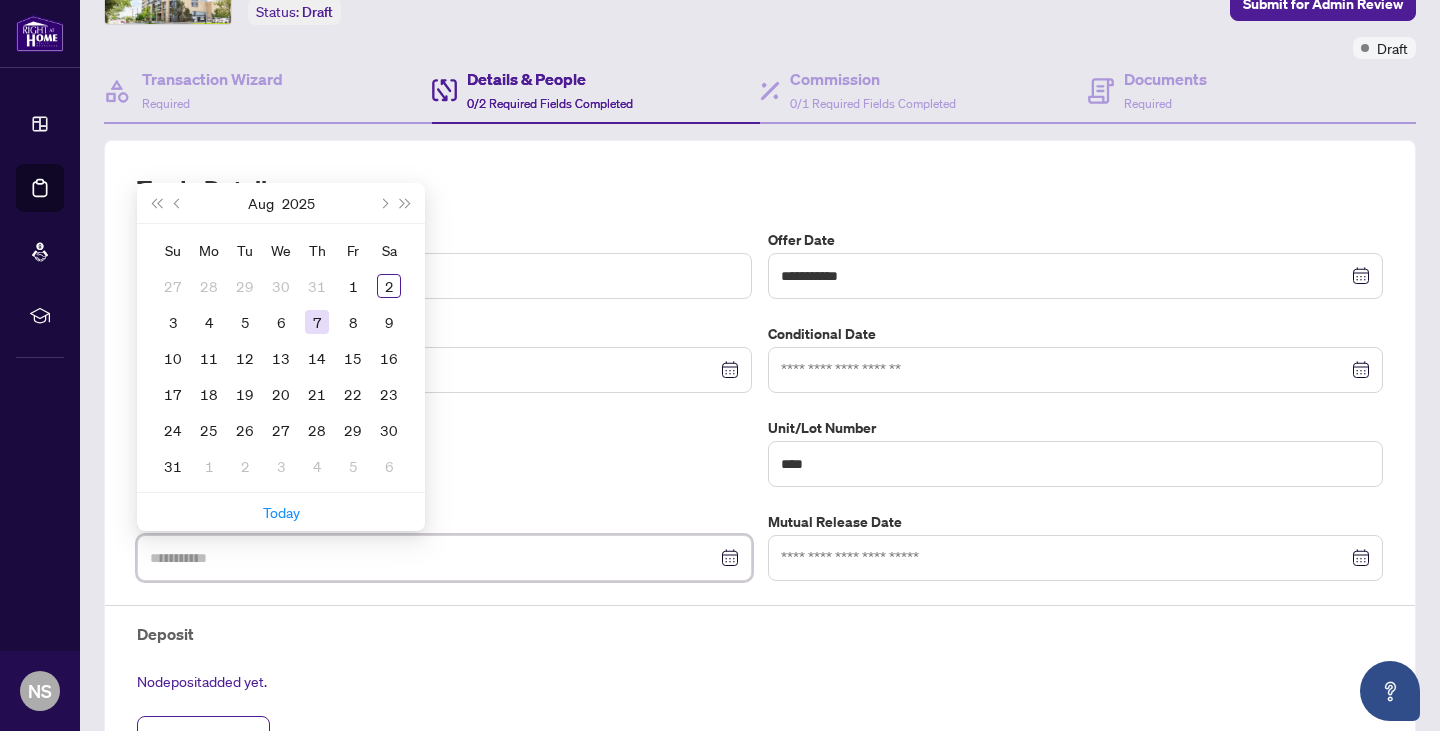 type on "**********" 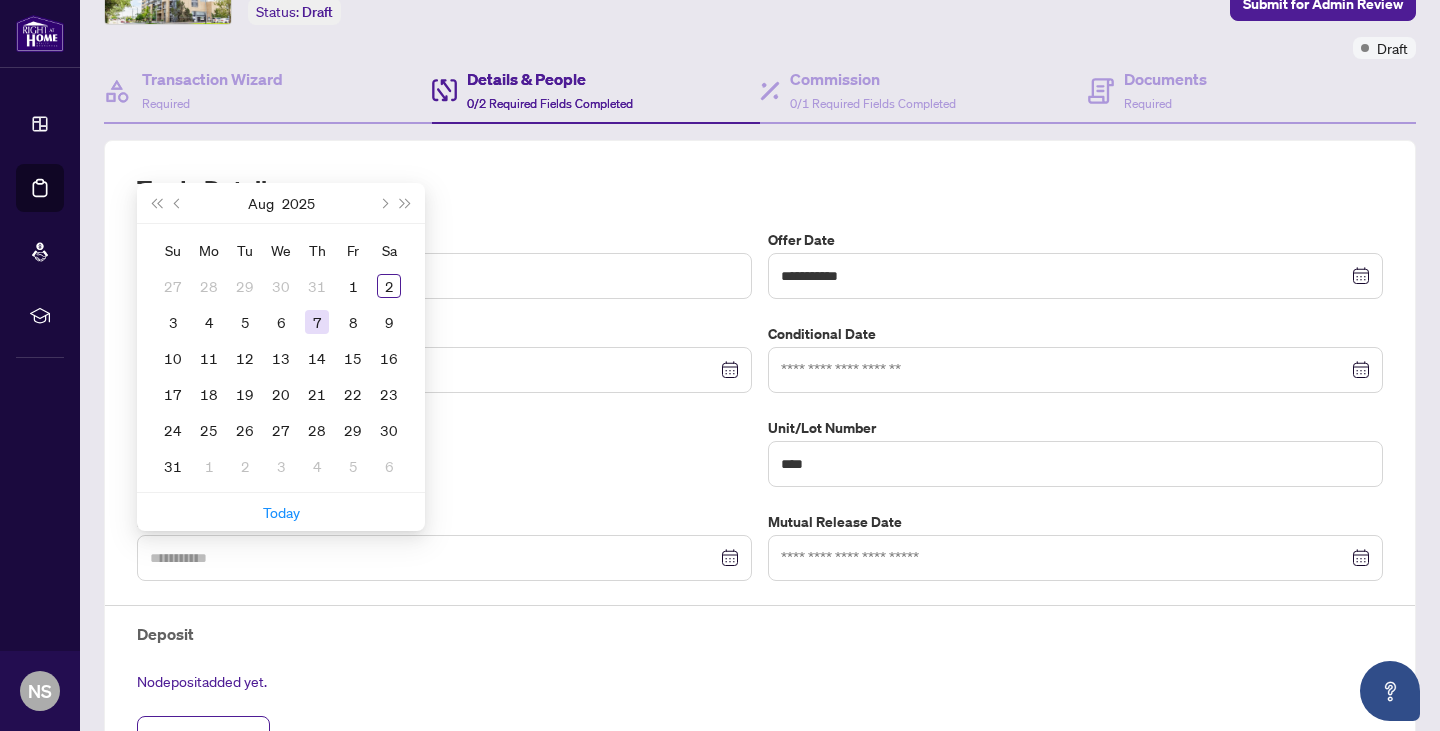 click on "7" at bounding box center [317, 322] 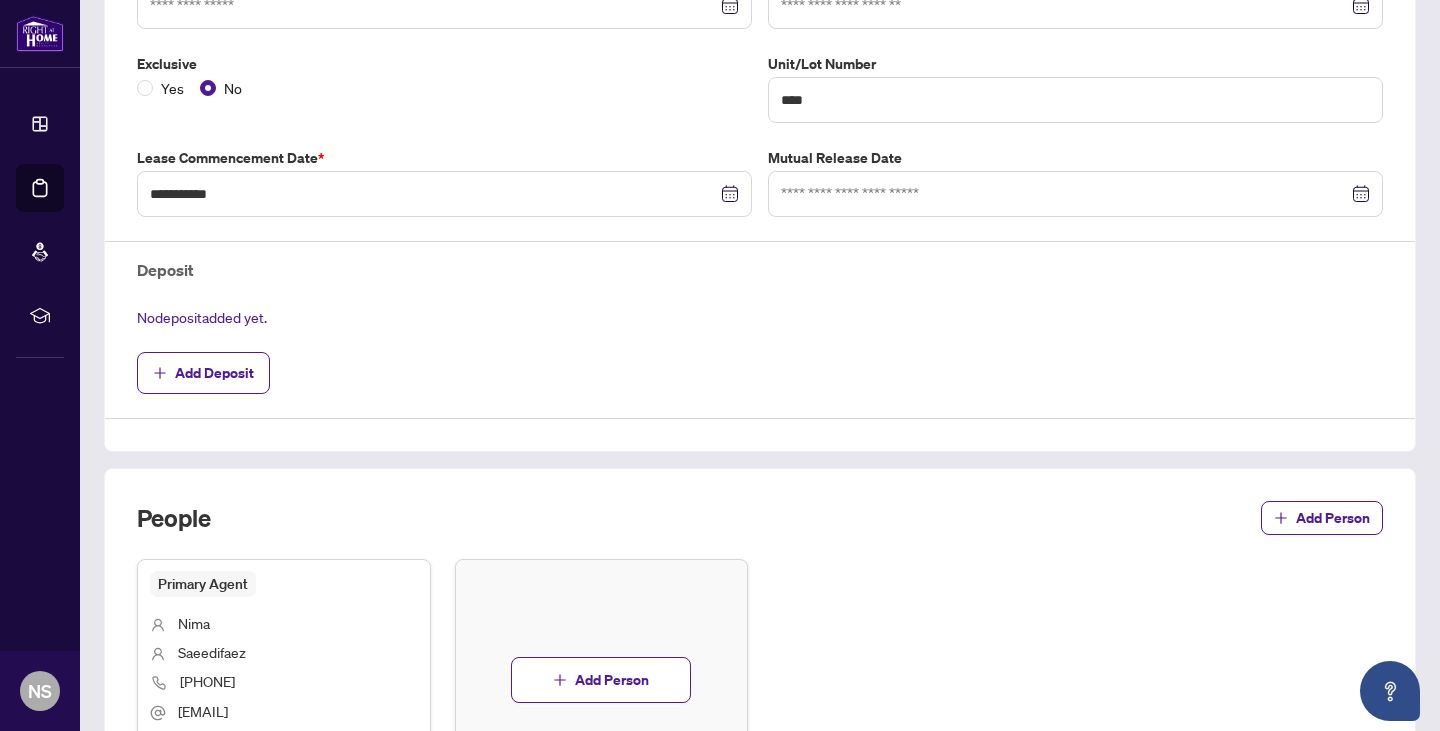 scroll, scrollTop: 740, scrollLeft: 0, axis: vertical 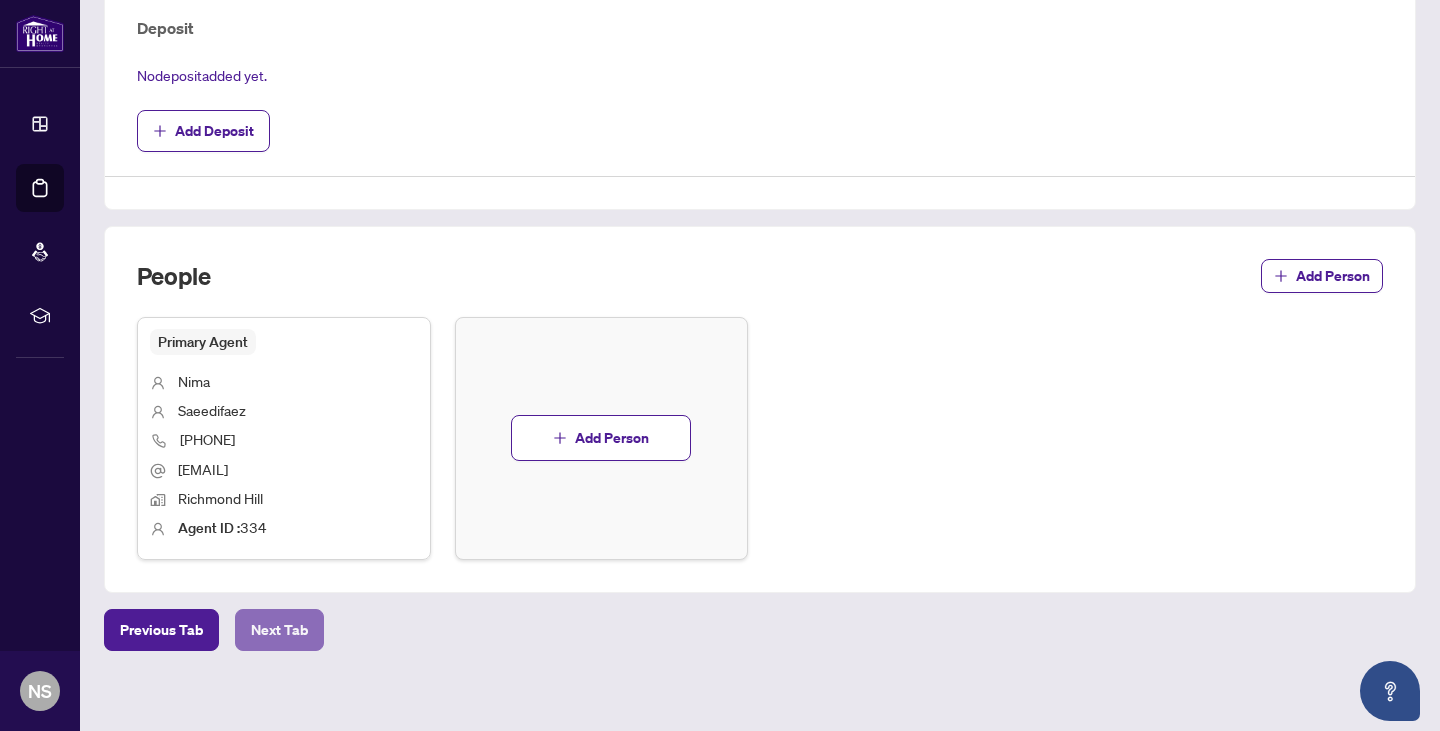 click on "Next Tab" at bounding box center [279, 630] 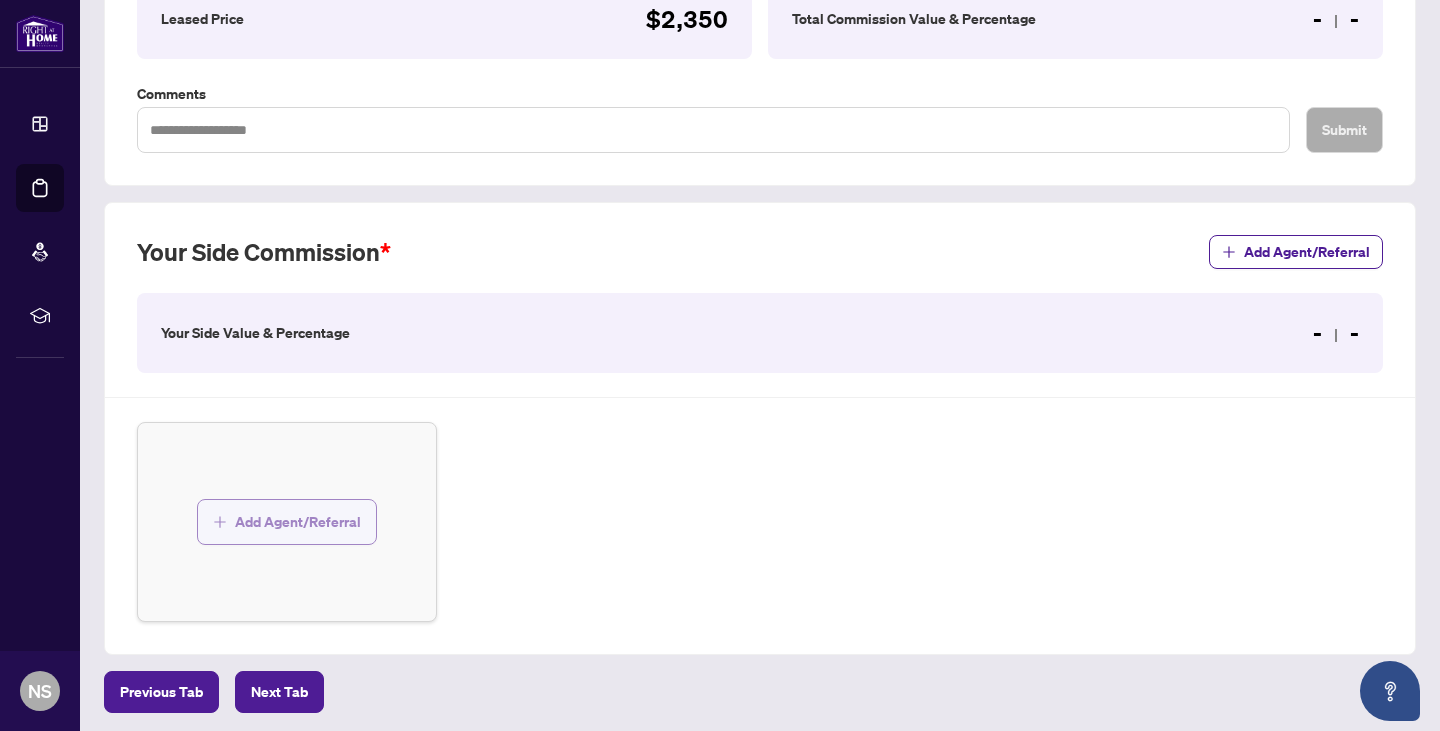 scroll, scrollTop: 458, scrollLeft: 0, axis: vertical 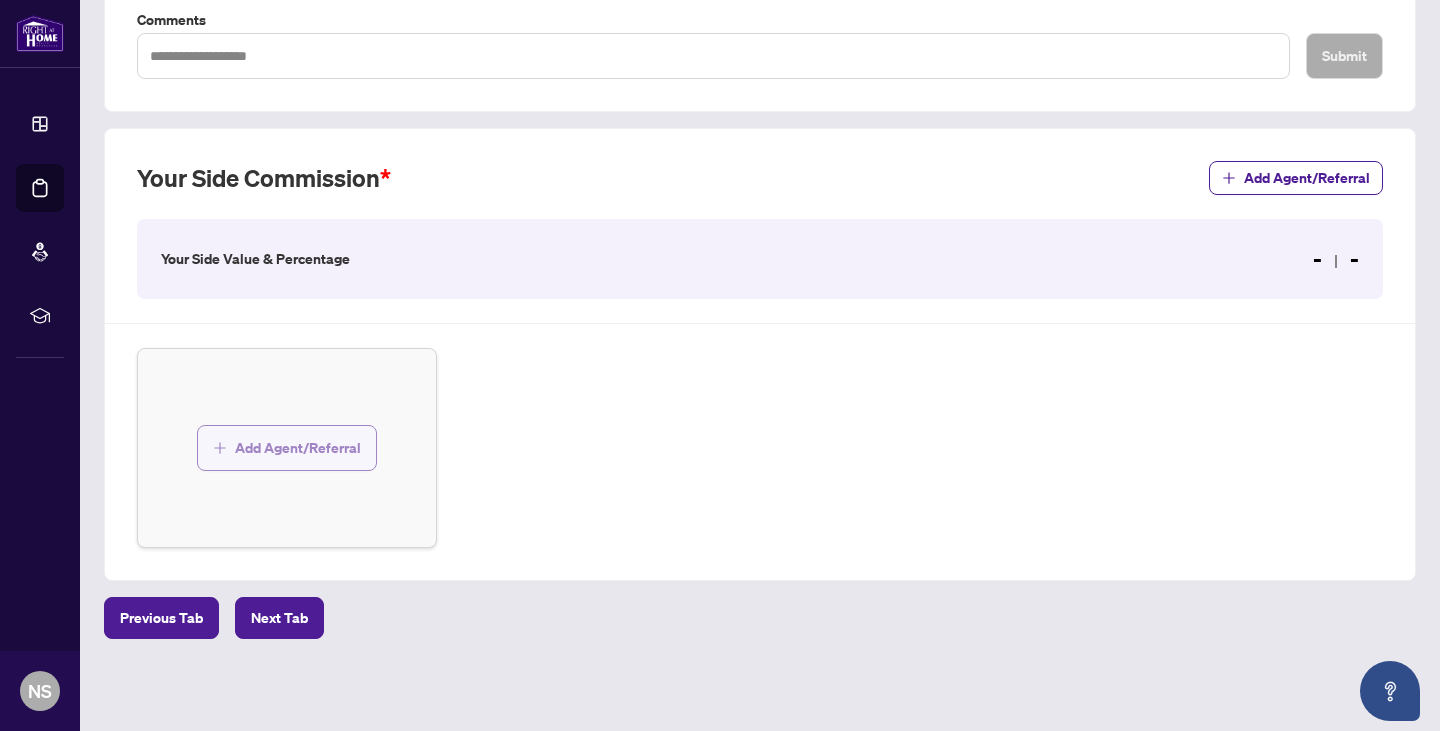 click on "Add Agent/Referral" at bounding box center (298, 448) 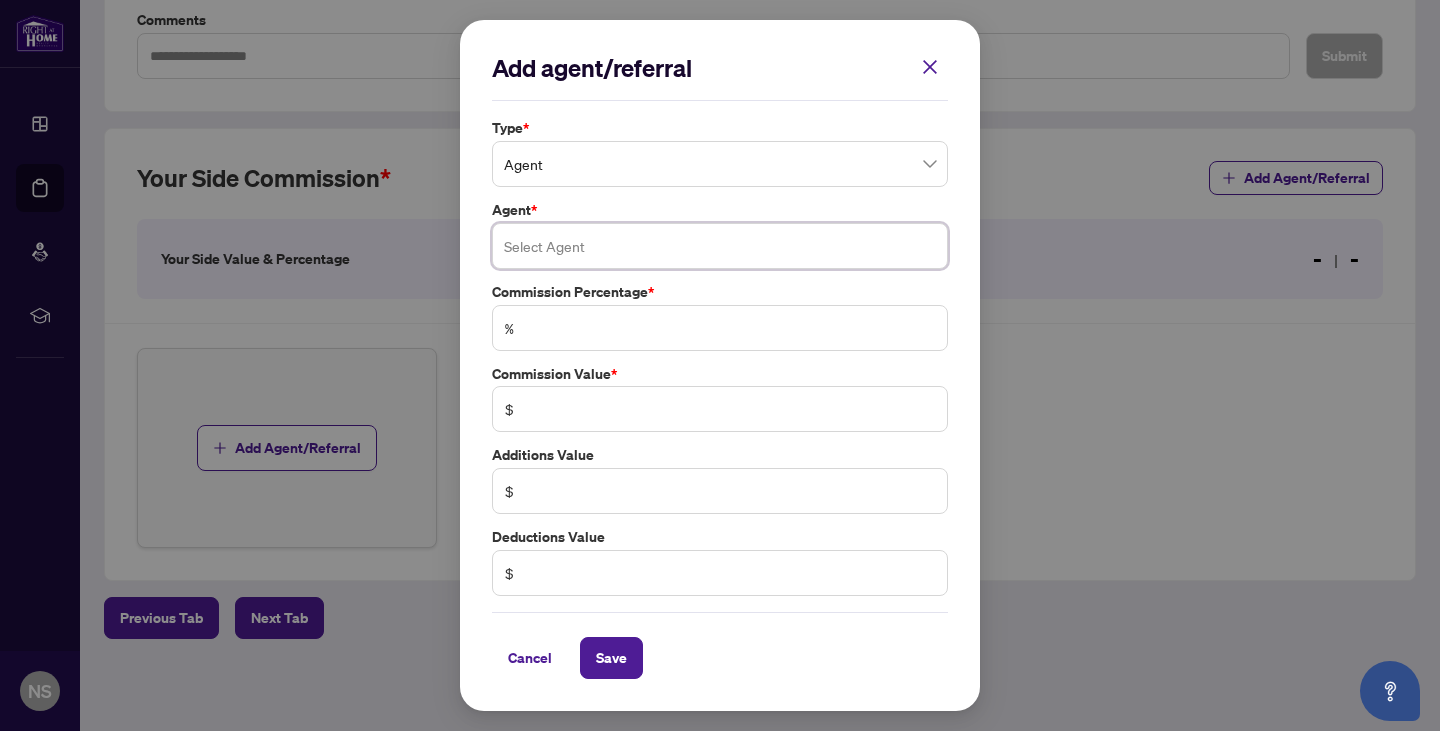 click at bounding box center (720, 246) 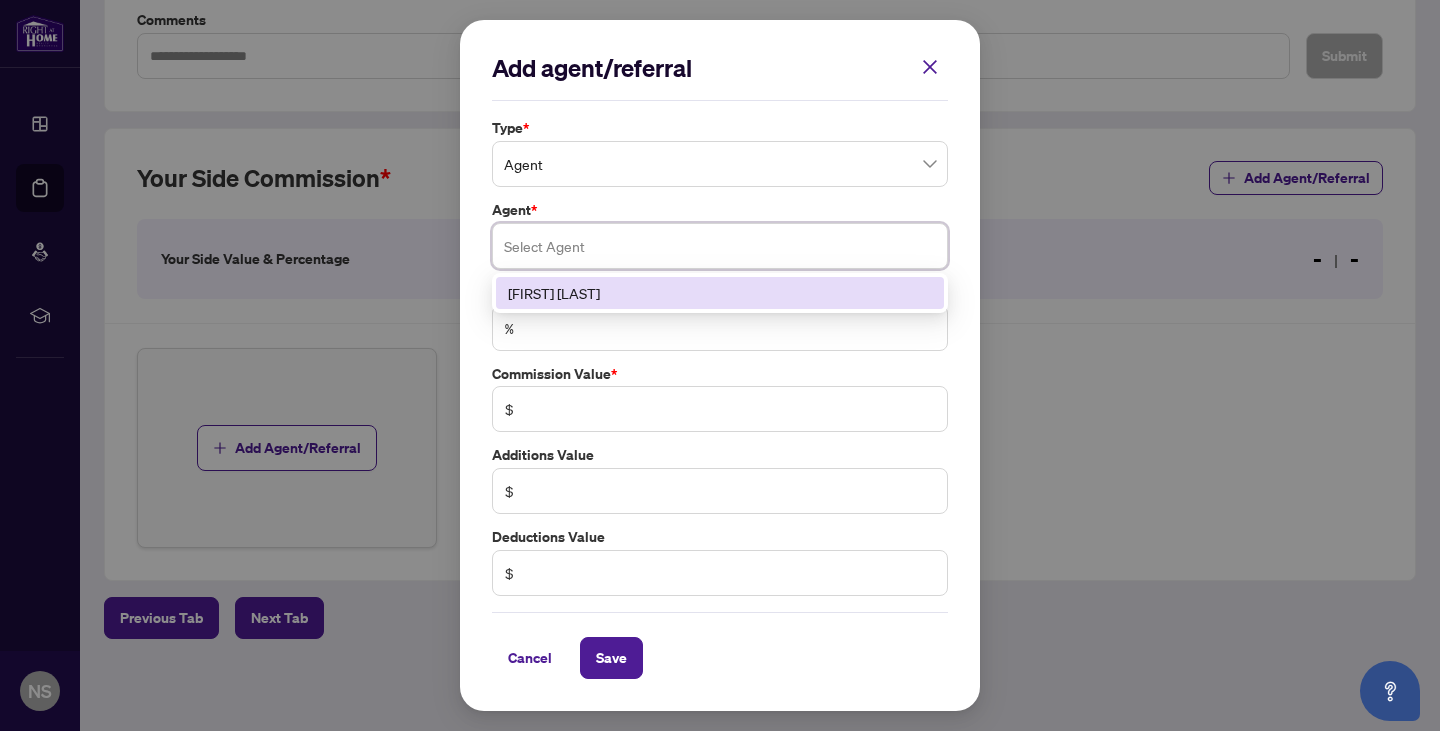 click on "Nima Saeedifaez" at bounding box center (720, 293) 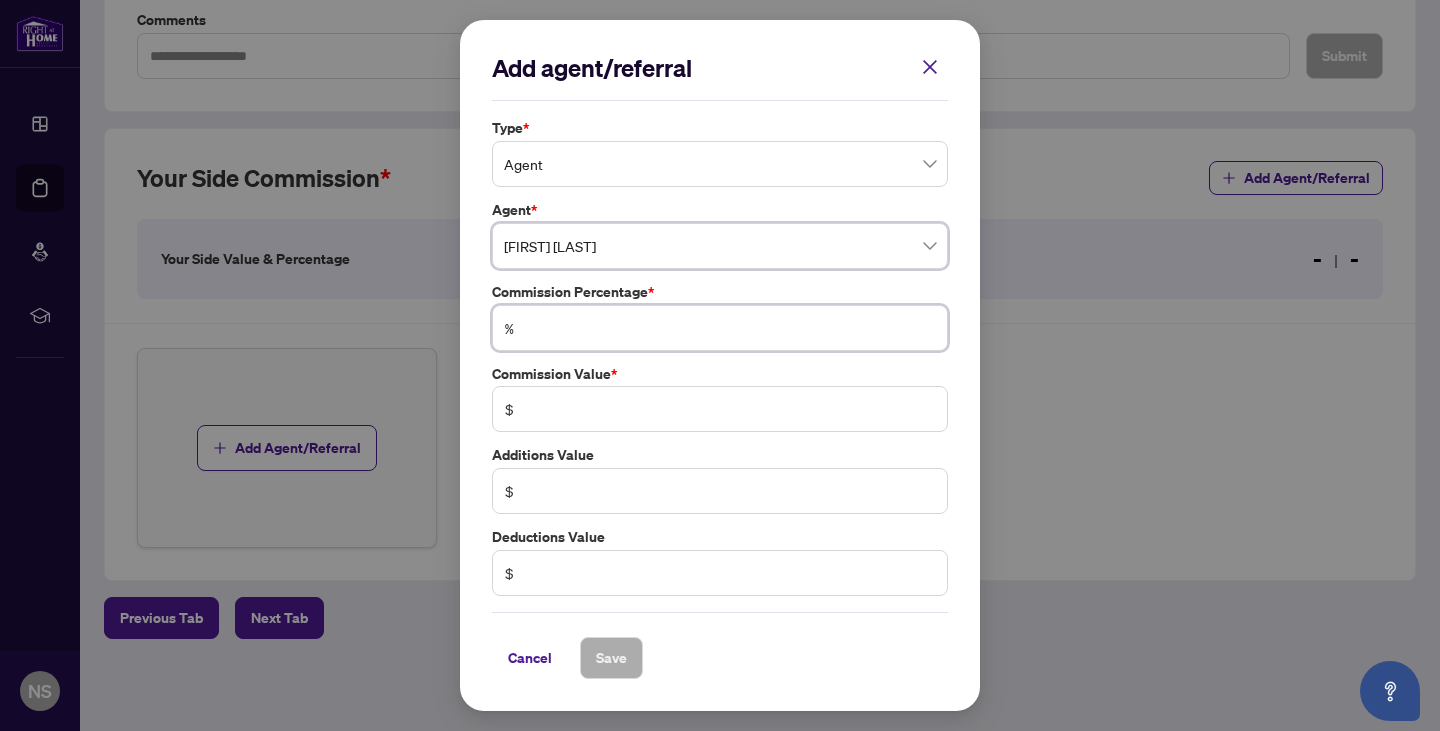 click at bounding box center [730, 328] 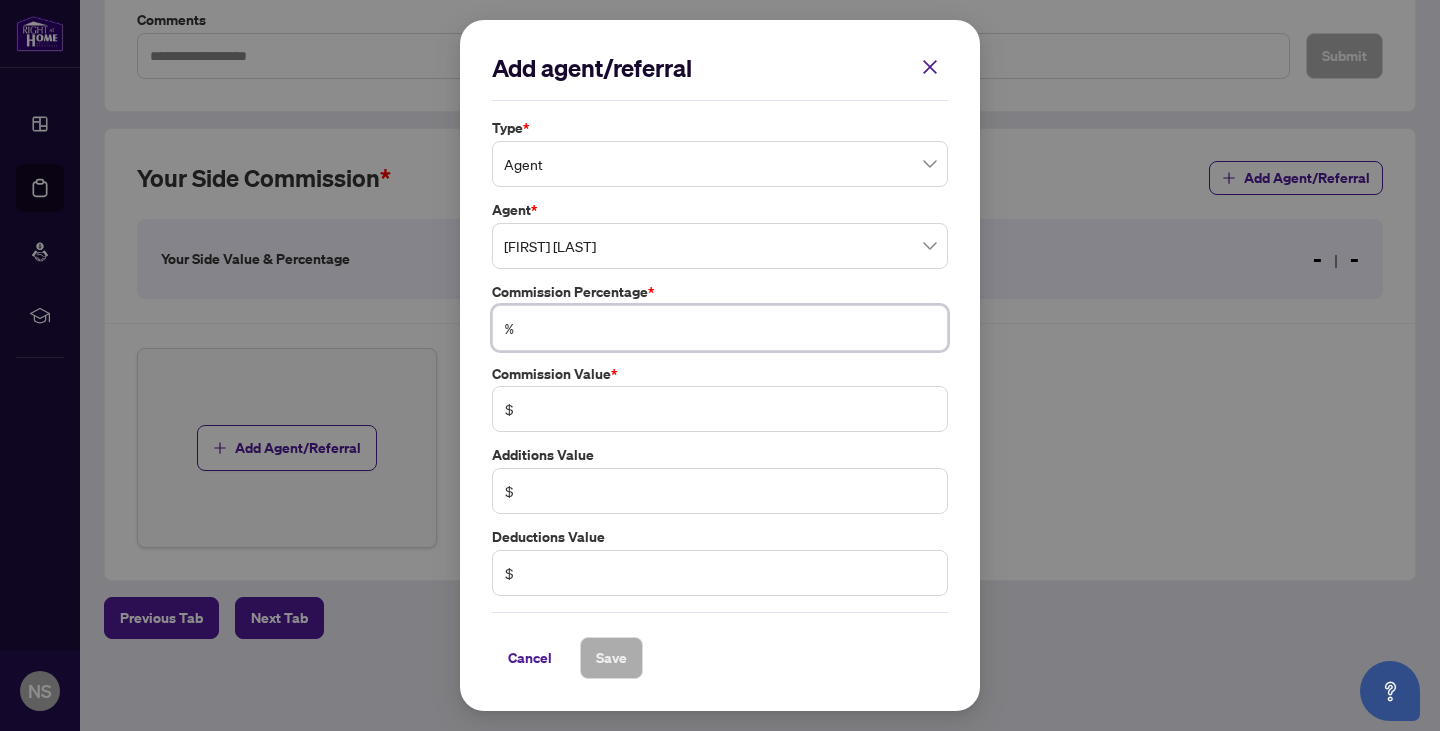 type on "*" 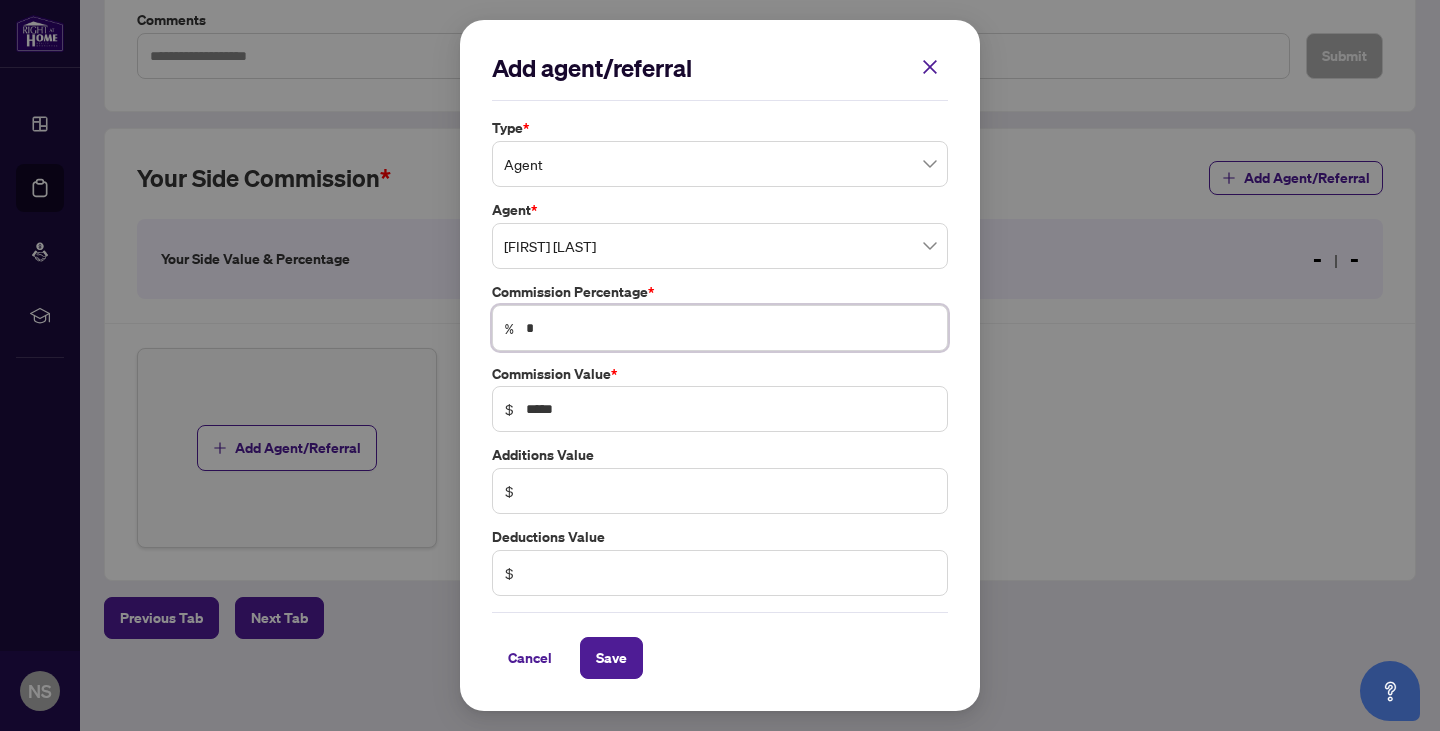 type on "**" 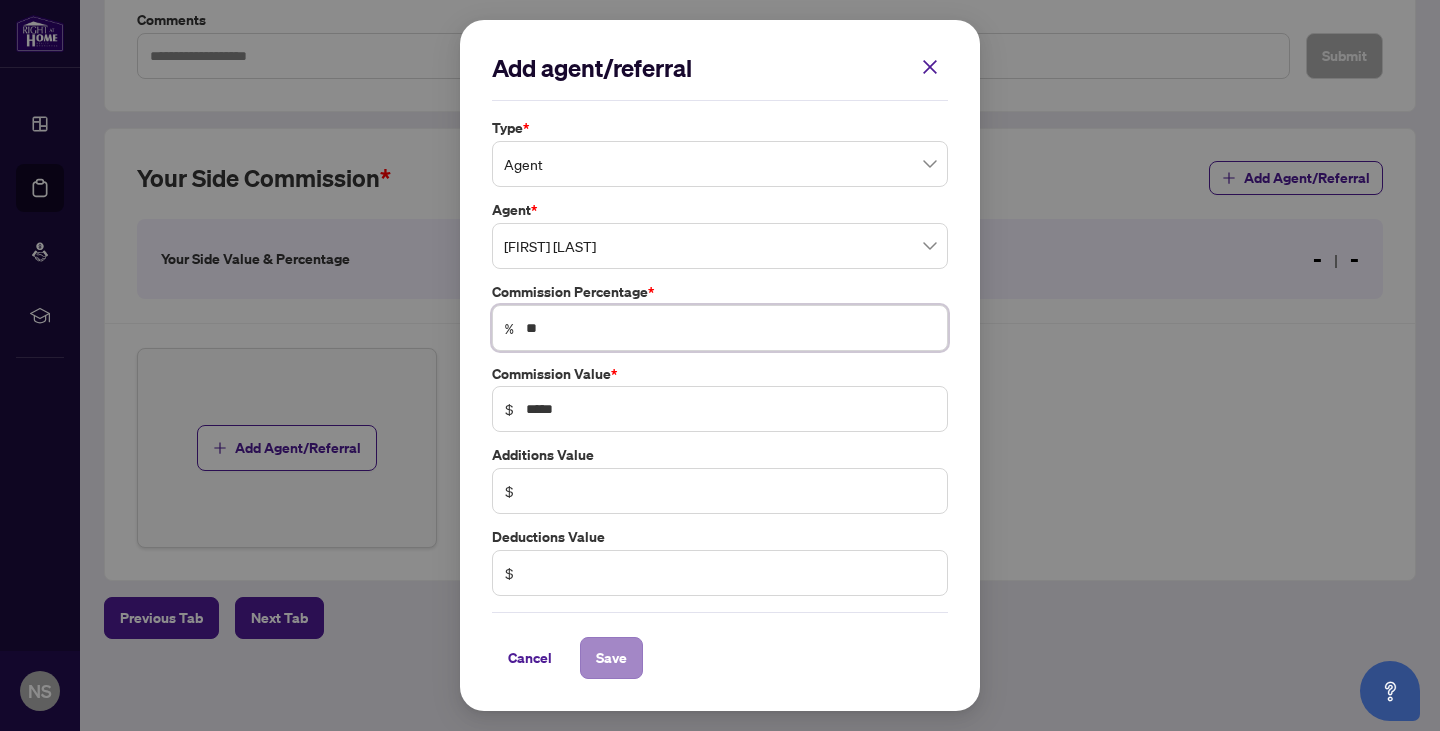 type on "**" 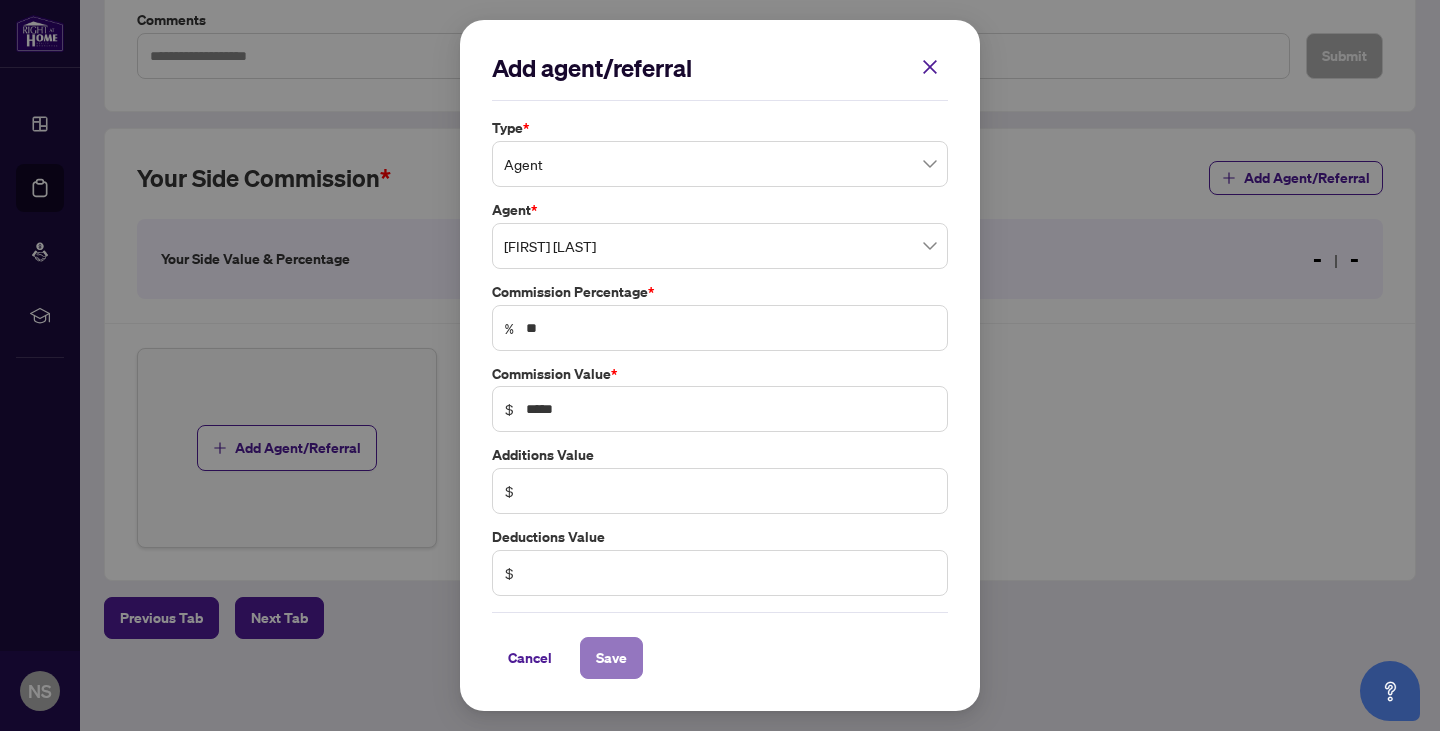 click on "Save" at bounding box center (611, 658) 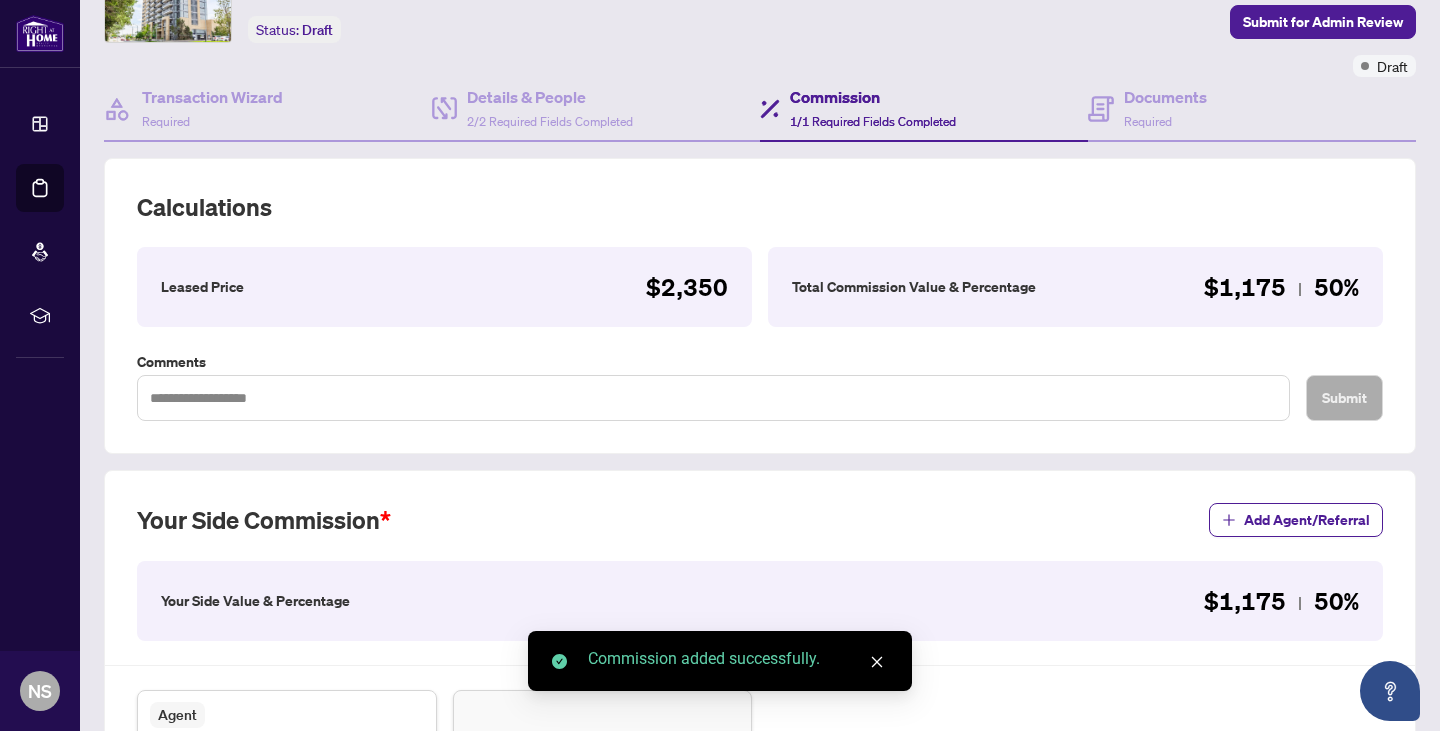 scroll, scrollTop: 0, scrollLeft: 0, axis: both 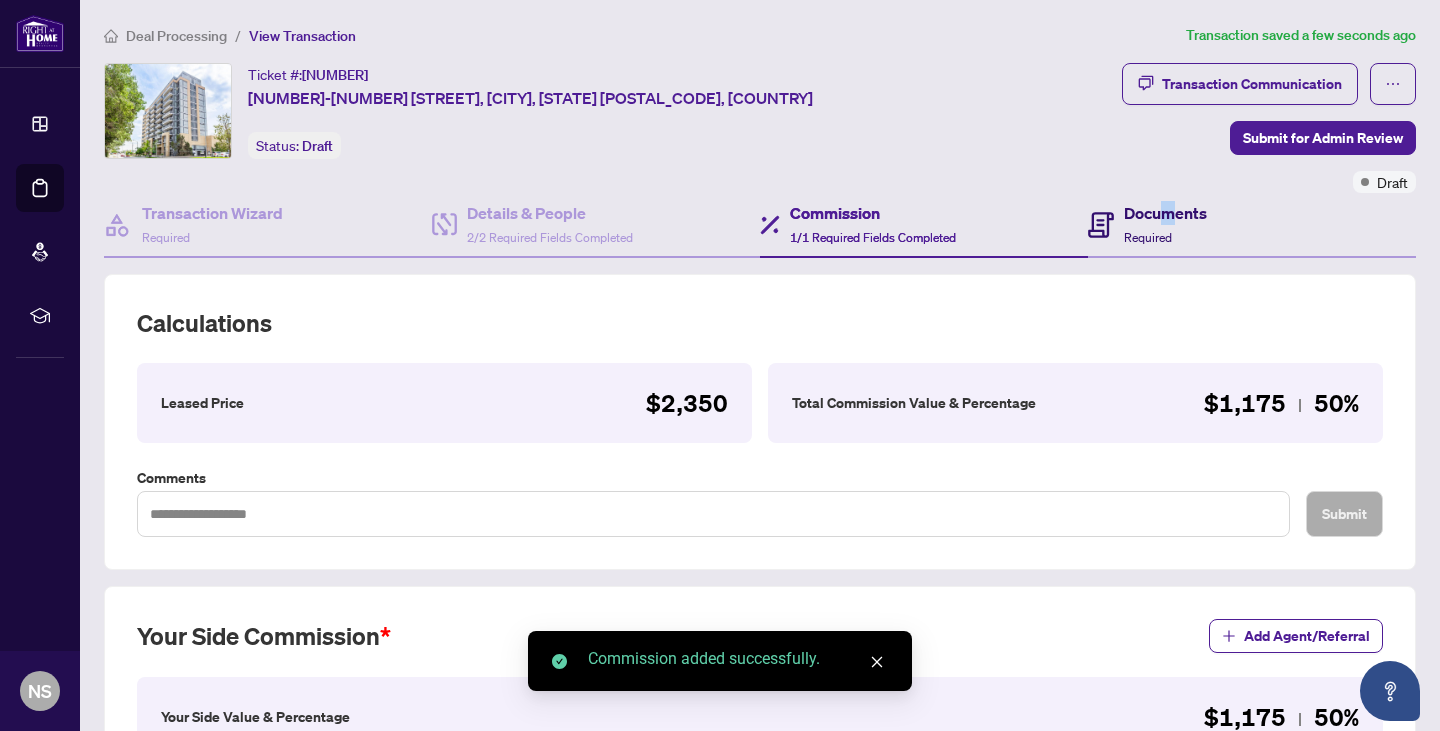 click on "Documents" at bounding box center (1165, 213) 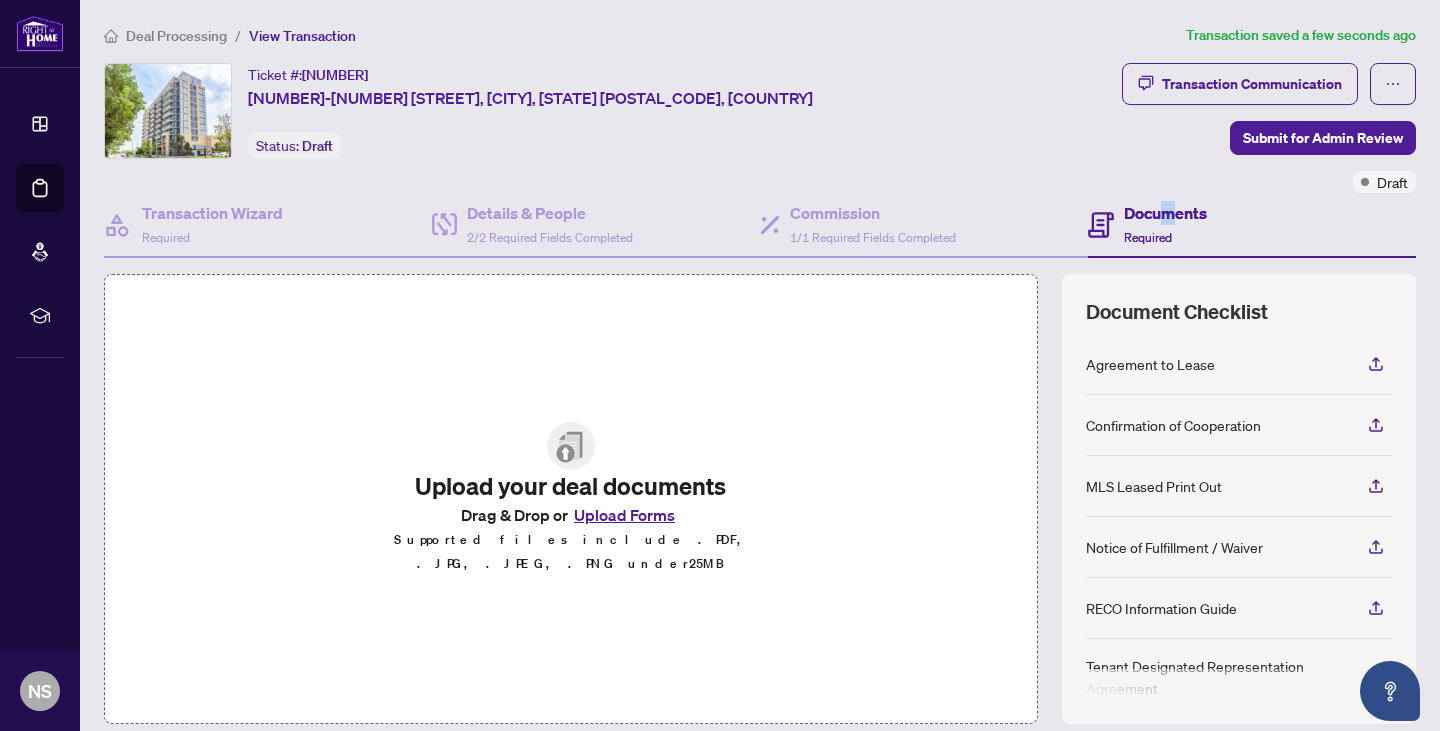 click on "Upload Forms" at bounding box center (624, 515) 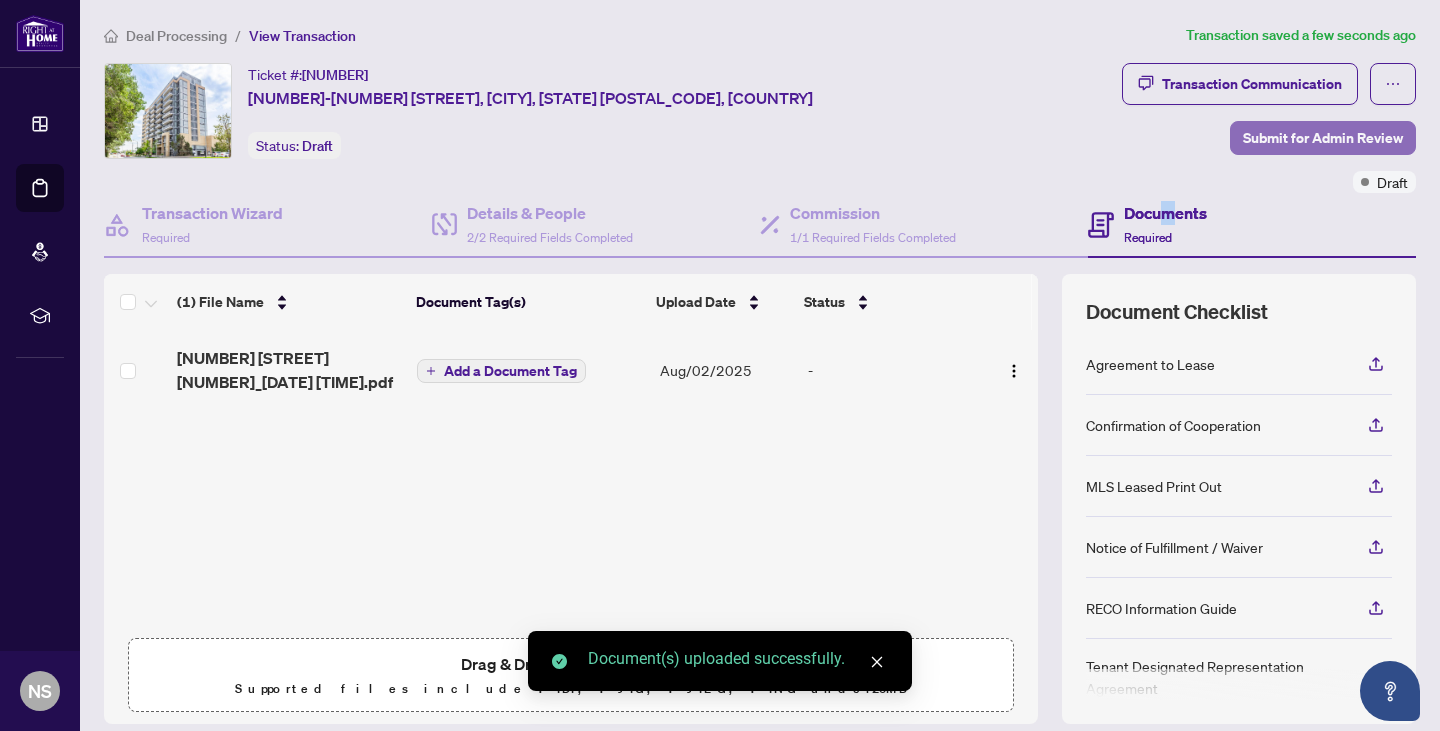 click on "Submit for Admin Review" at bounding box center (1323, 138) 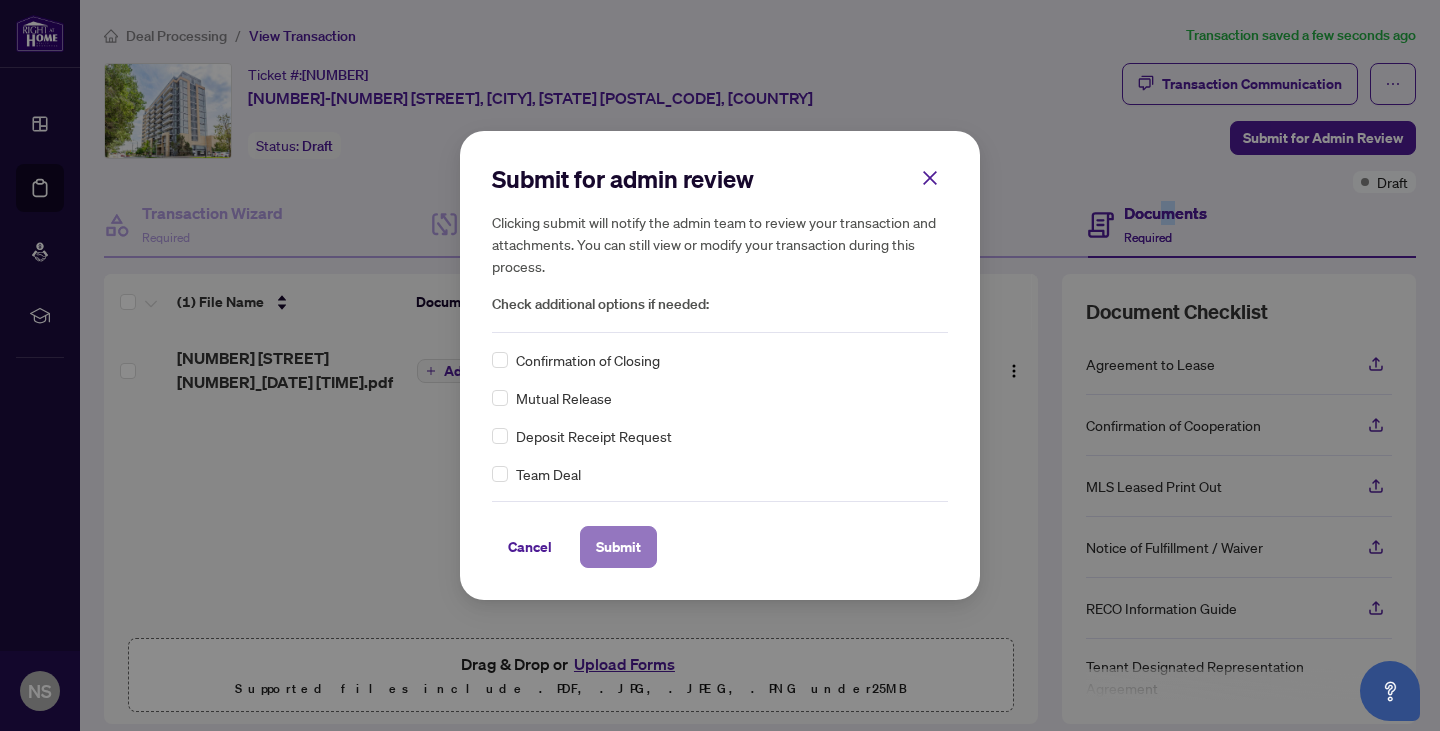 click on "Submit" at bounding box center (618, 547) 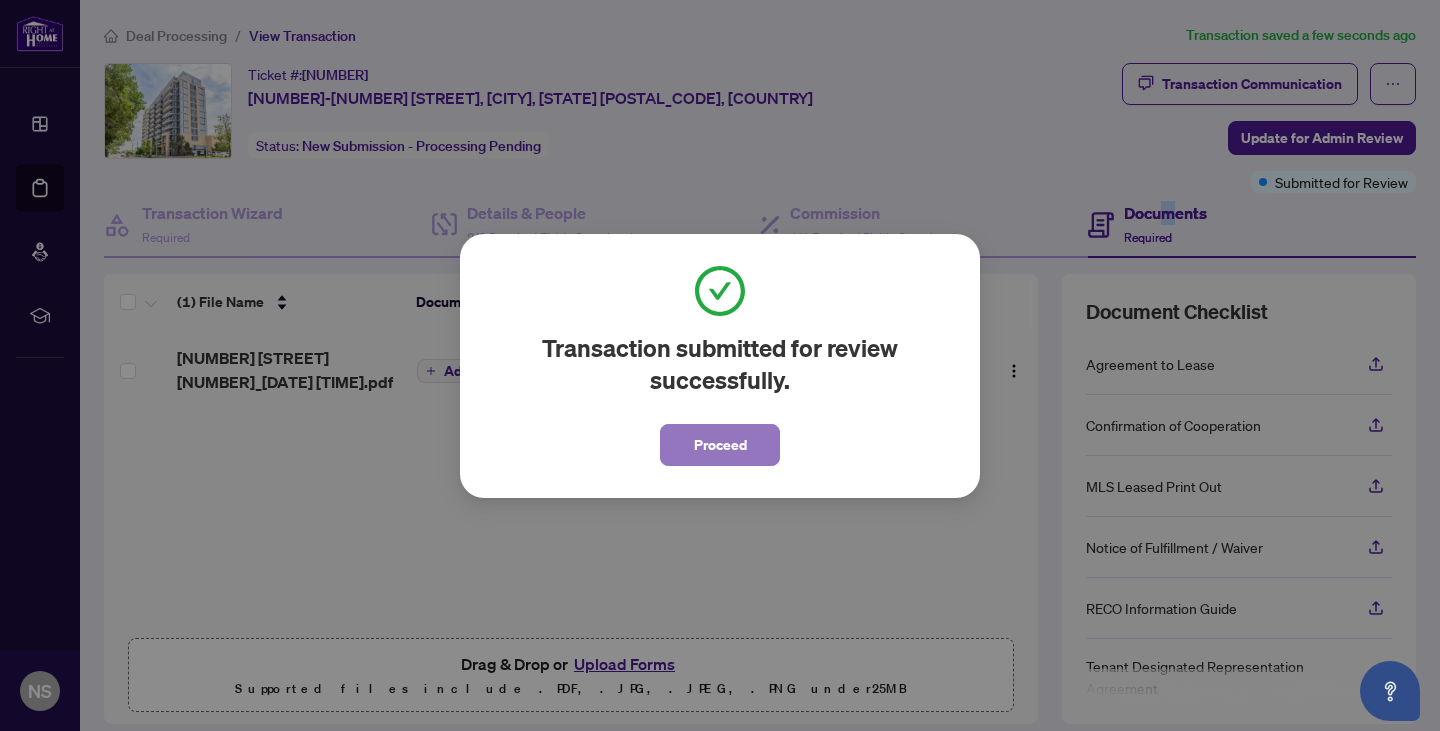 click on "Proceed" at bounding box center [720, 445] 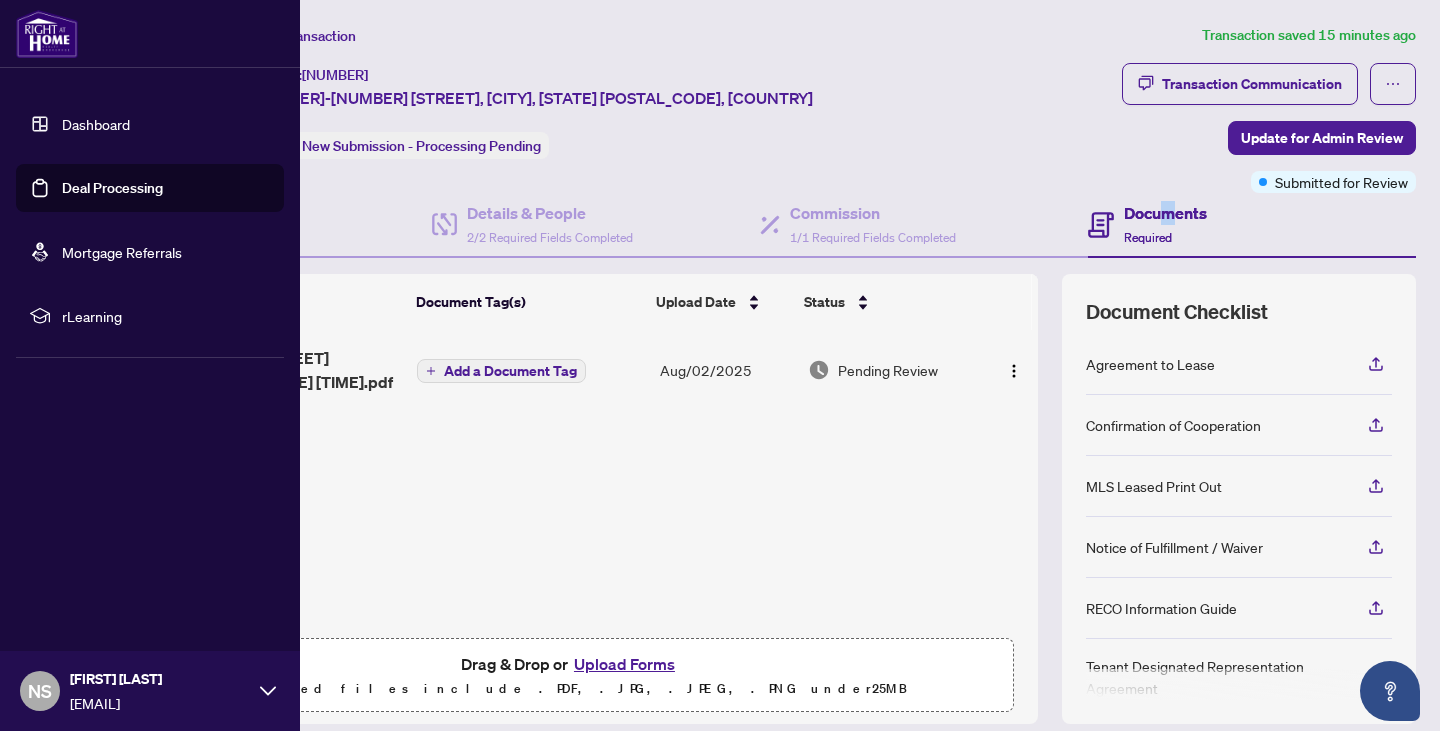 click on "Dashboard" at bounding box center (96, 124) 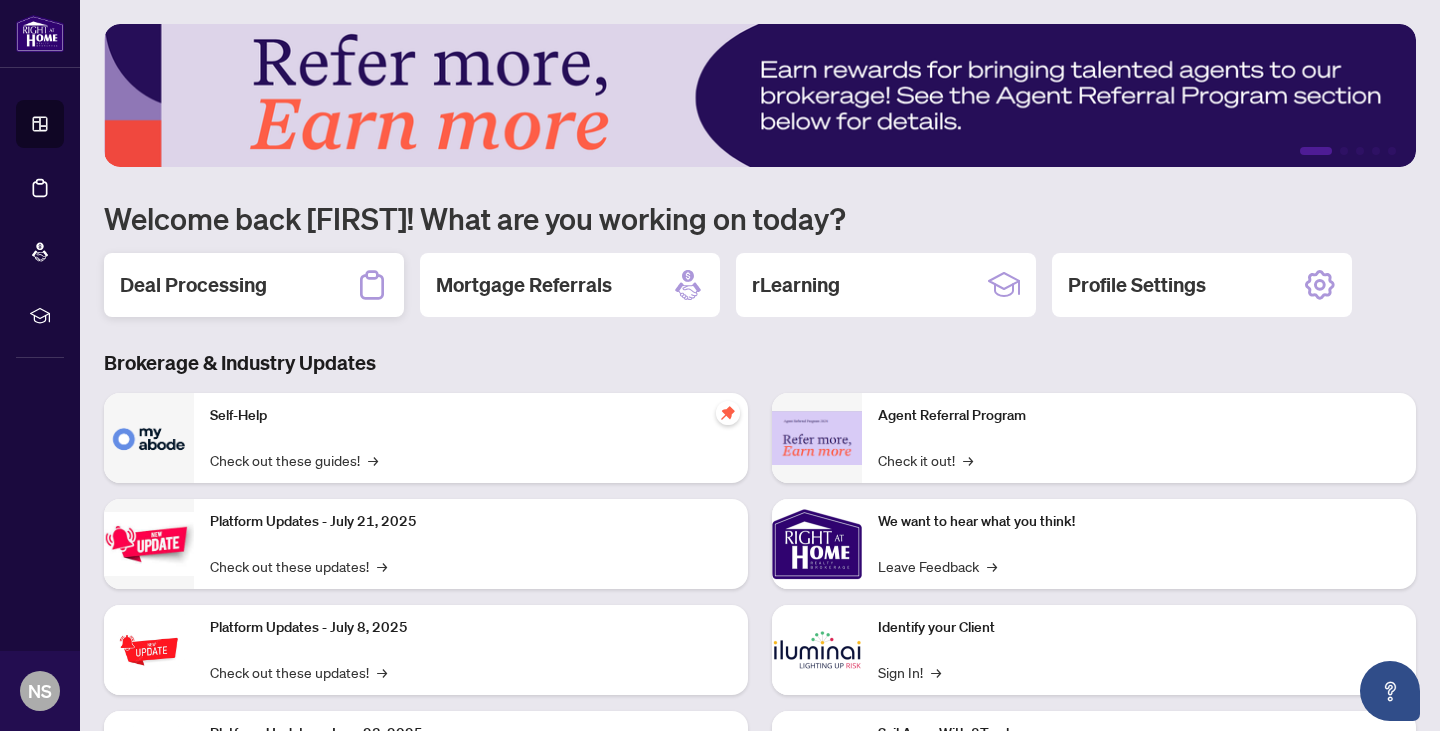 click on "Deal Processing" at bounding box center (254, 285) 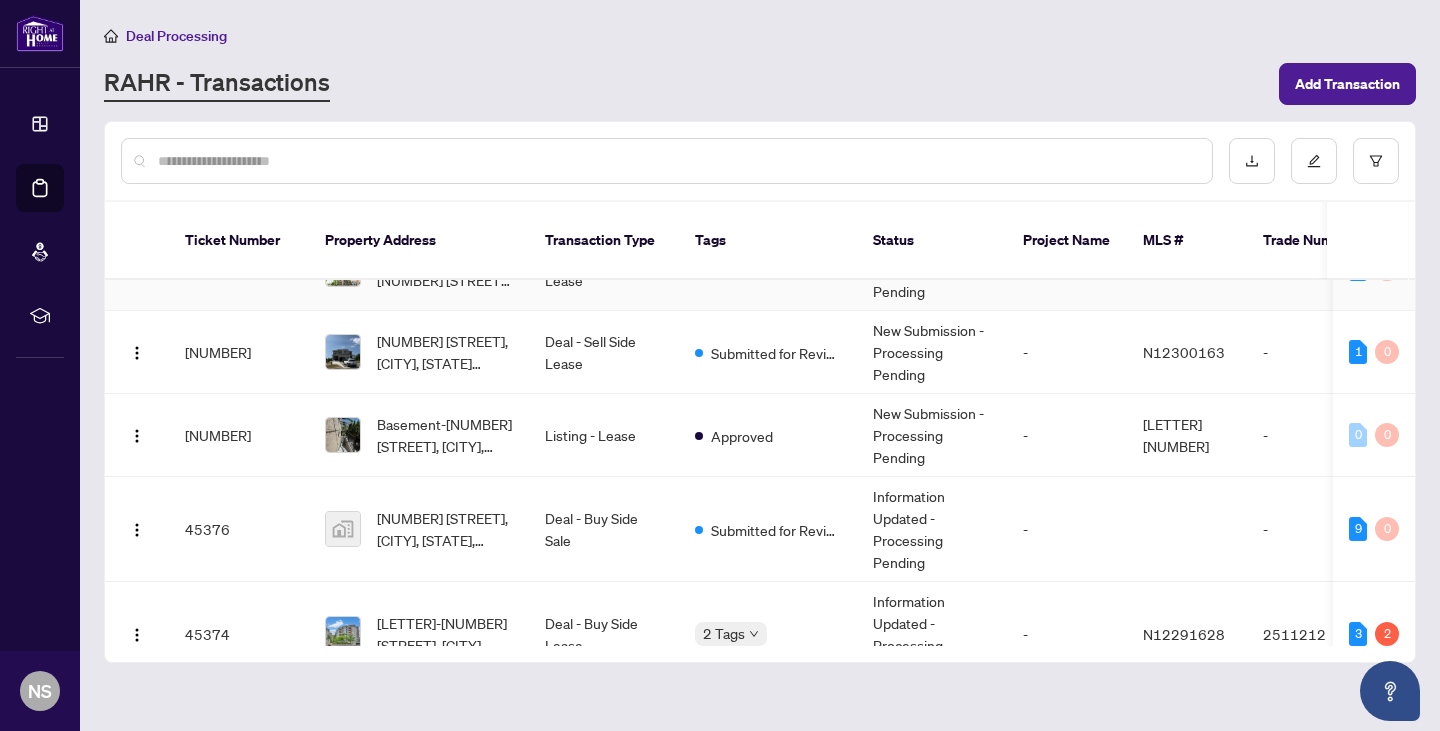 scroll, scrollTop: 0, scrollLeft: 0, axis: both 